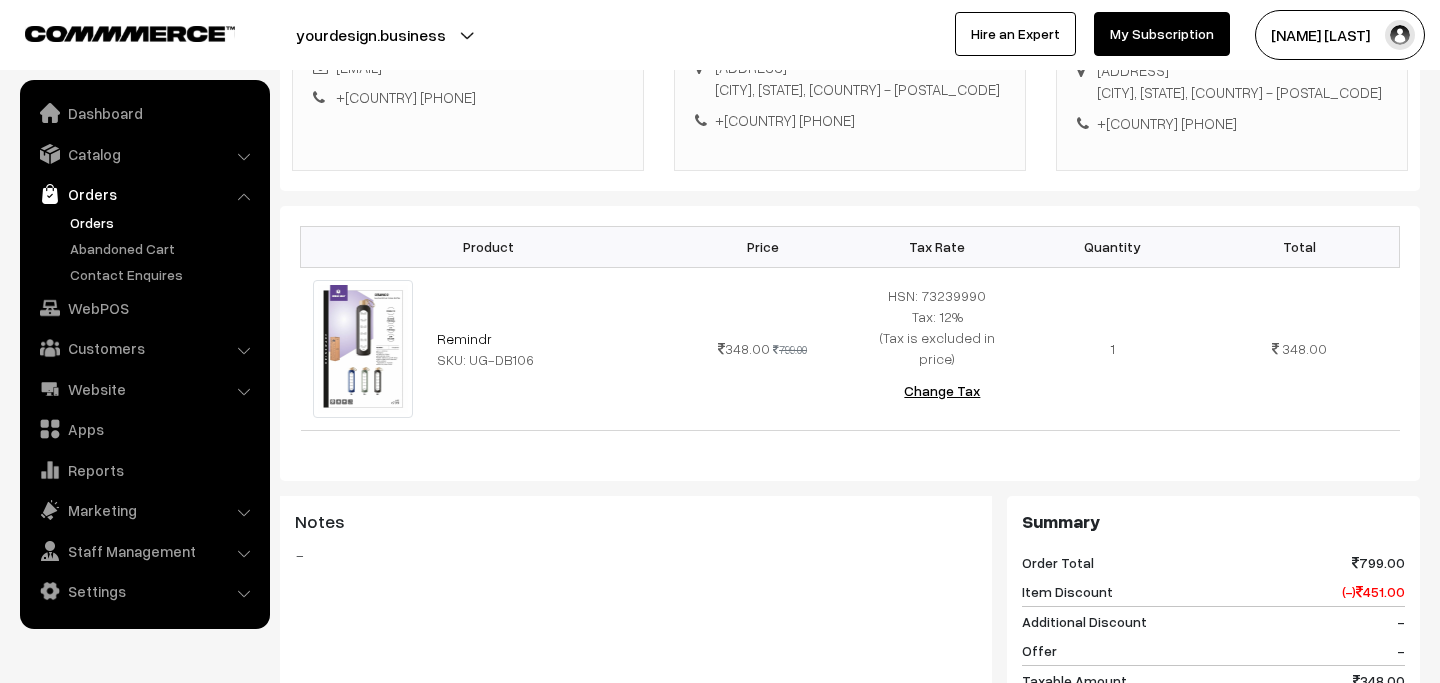 scroll, scrollTop: 397, scrollLeft: 0, axis: vertical 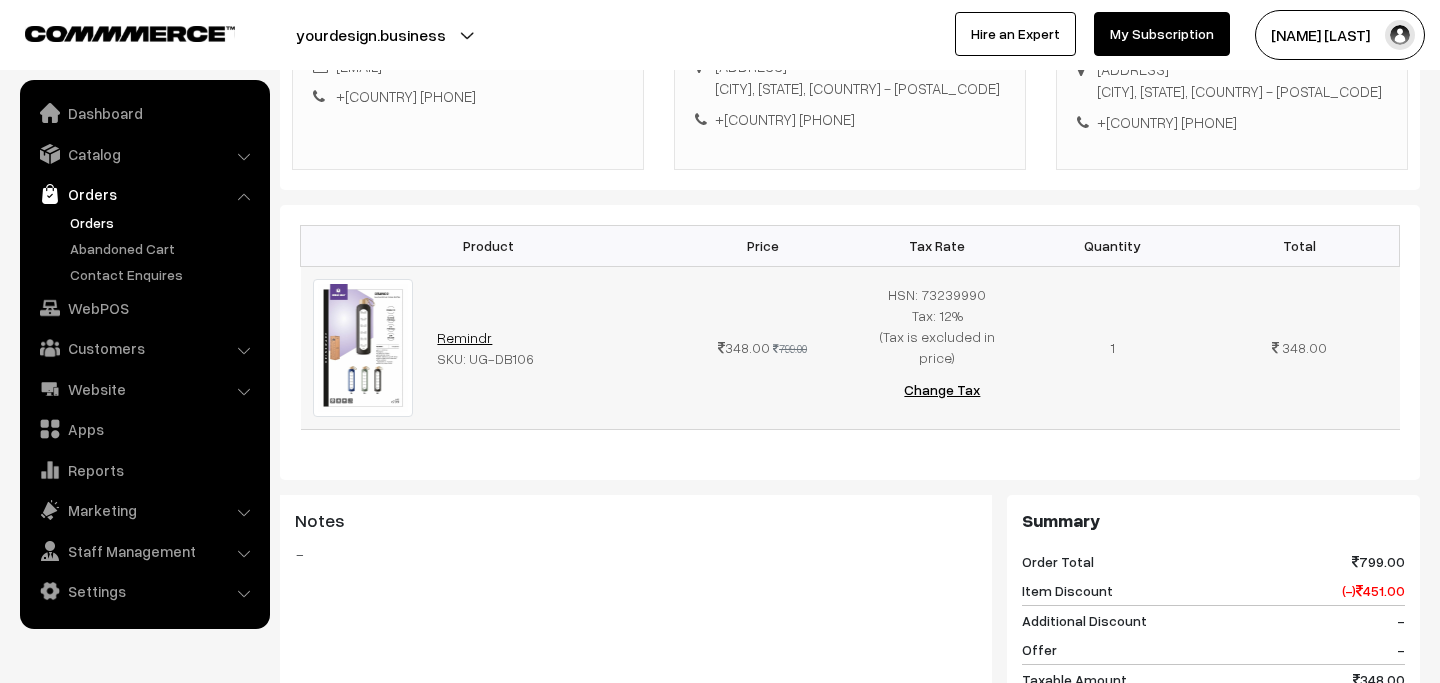 click on "Remindr" at bounding box center [464, 337] 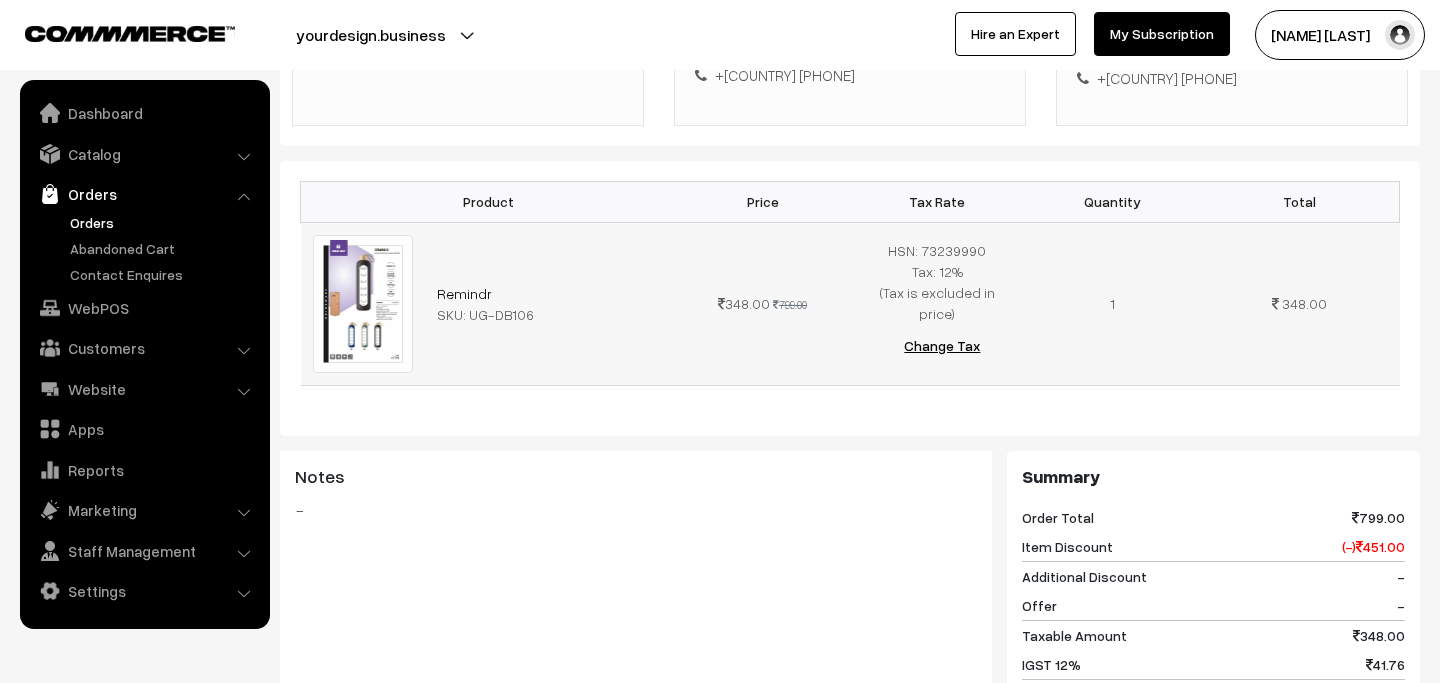 scroll, scrollTop: 365, scrollLeft: 0, axis: vertical 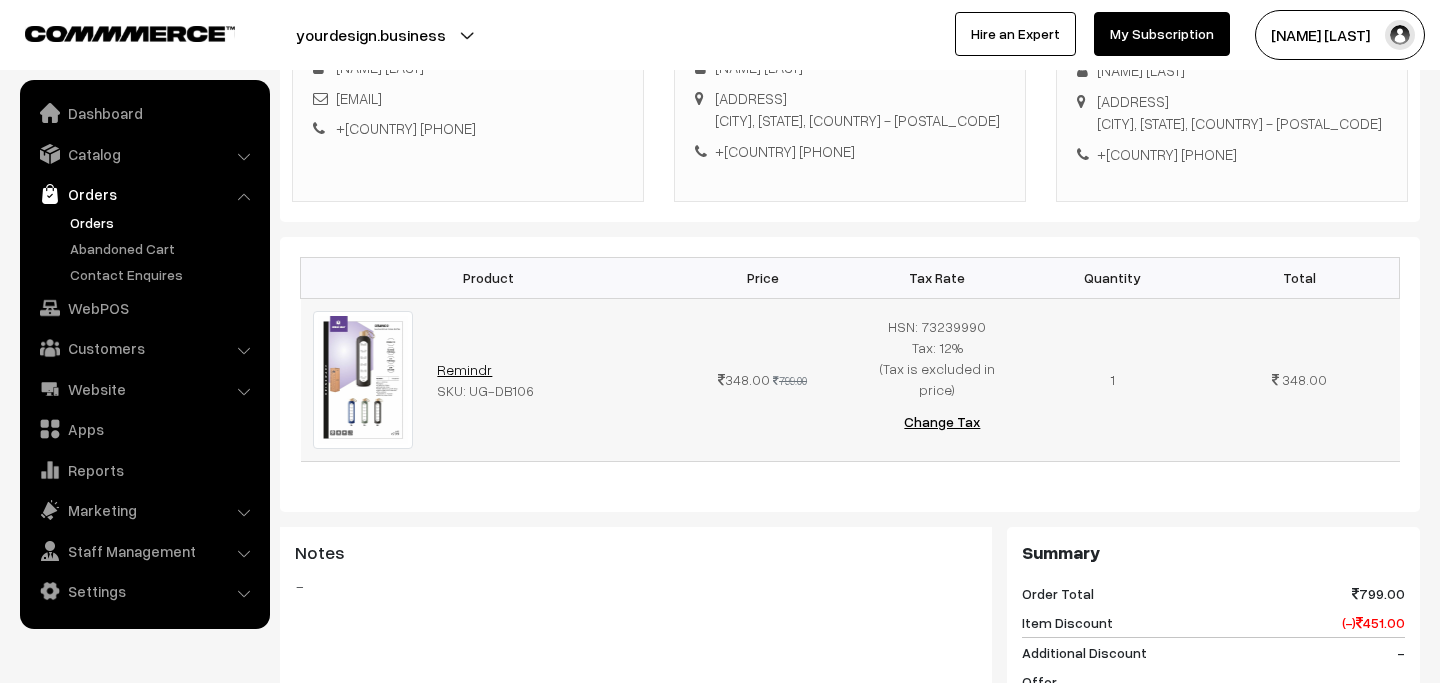 click on "Remindr" at bounding box center (464, 369) 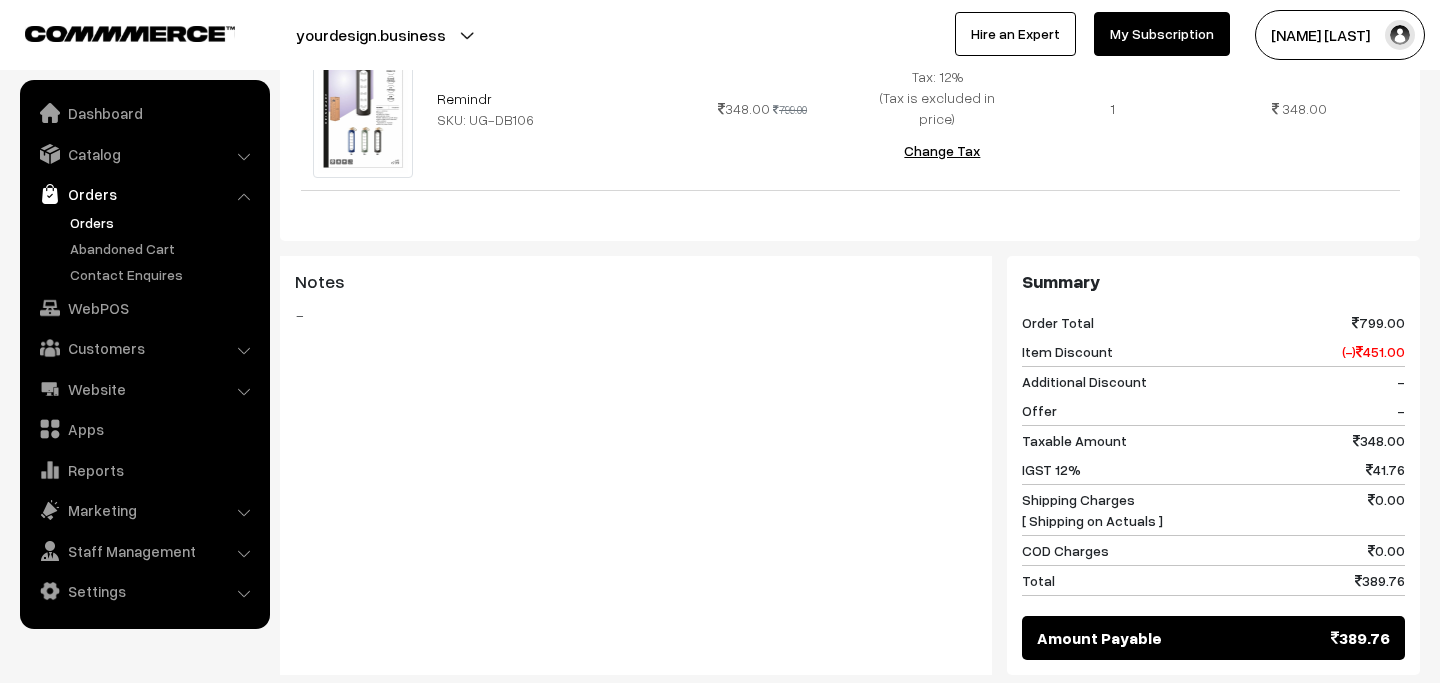scroll, scrollTop: 0, scrollLeft: 0, axis: both 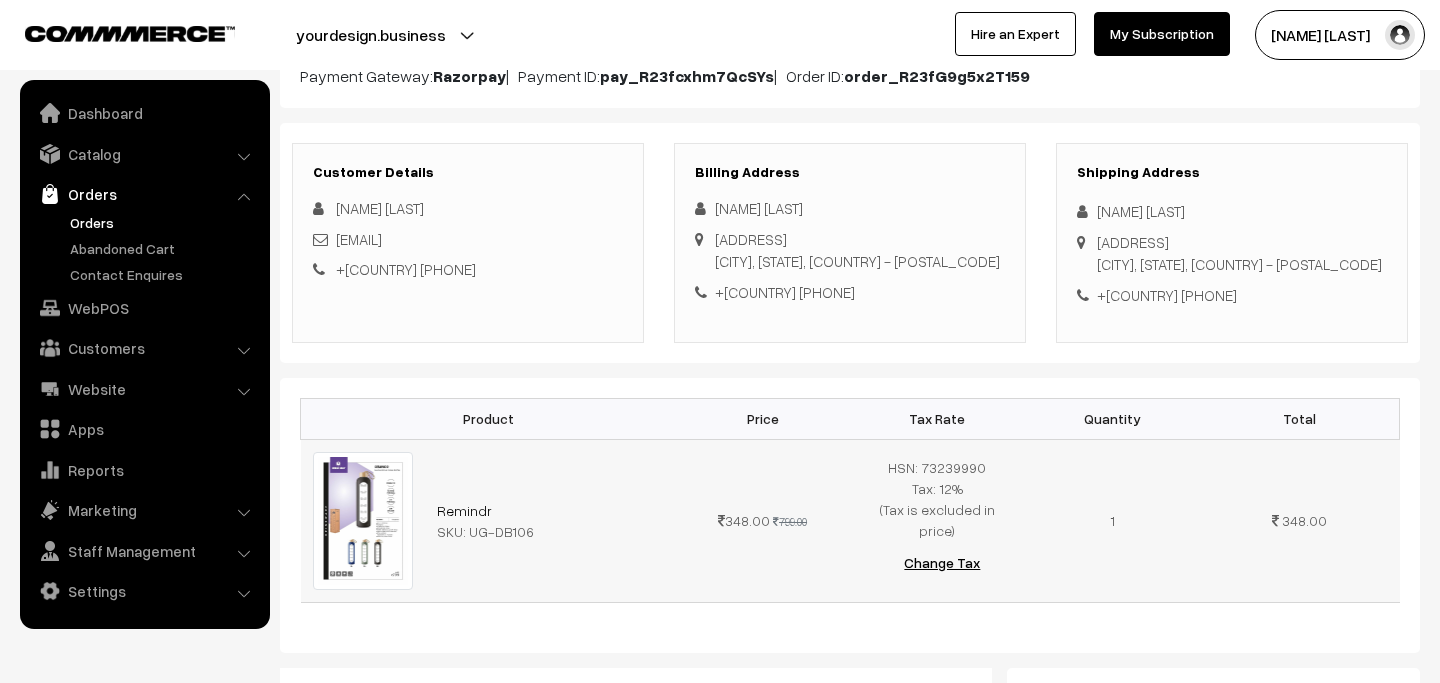 drag, startPoint x: 430, startPoint y: 512, endPoint x: 537, endPoint y: 517, distance: 107.11676 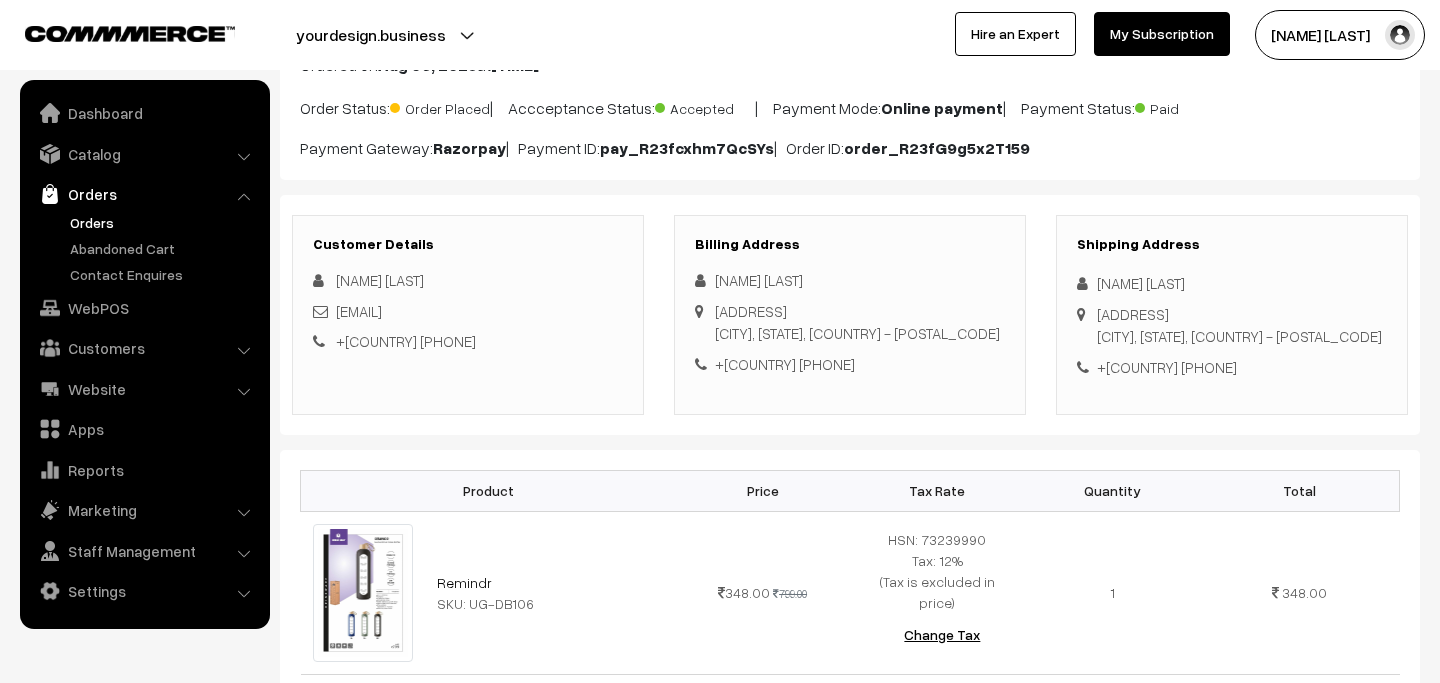 scroll, scrollTop: 154, scrollLeft: 0, axis: vertical 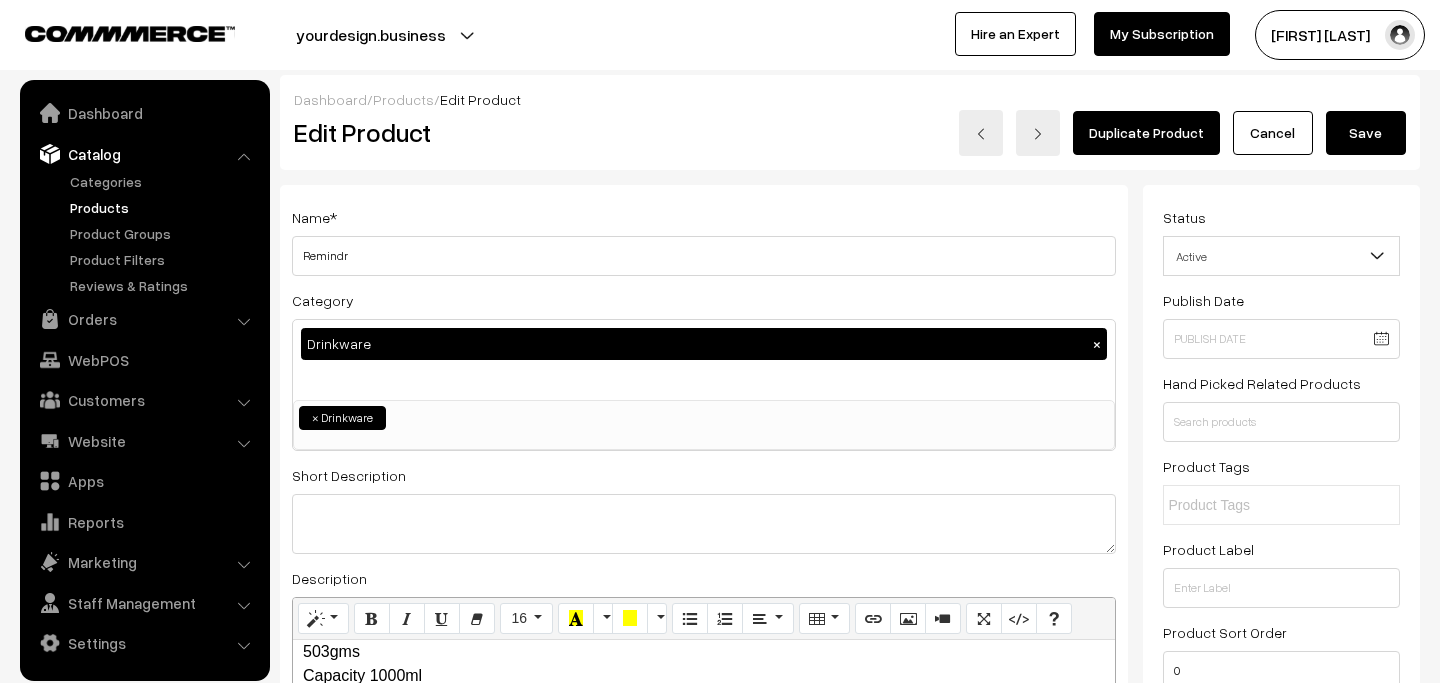 click on "Save" at bounding box center [1366, 133] 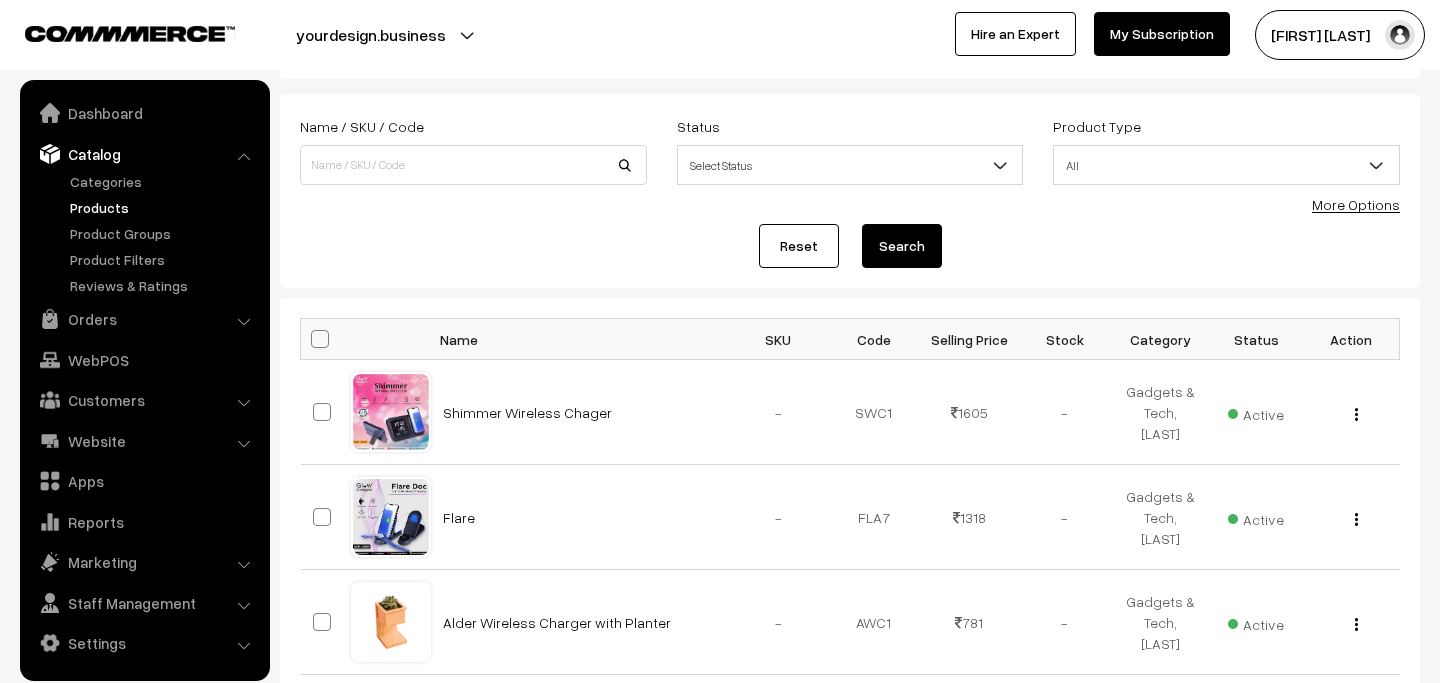 scroll, scrollTop: 0, scrollLeft: 0, axis: both 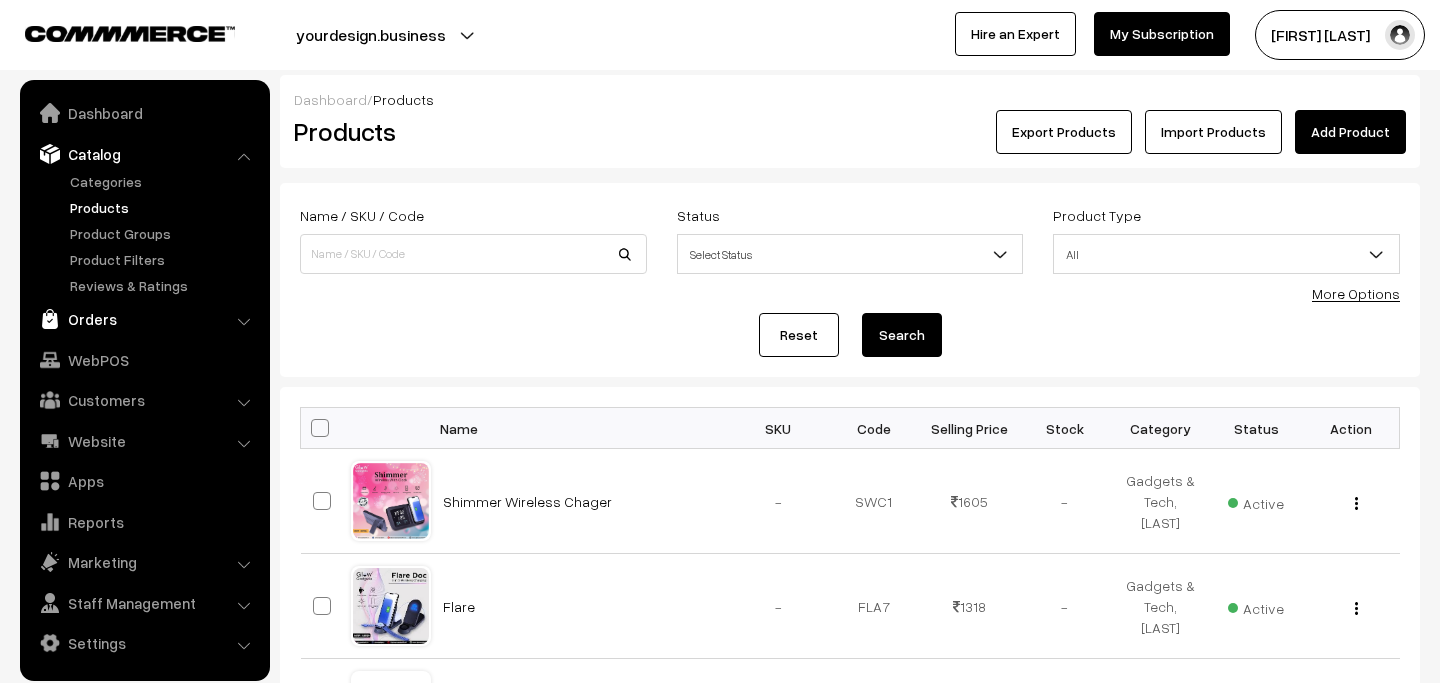 click on "Orders" at bounding box center (144, 319) 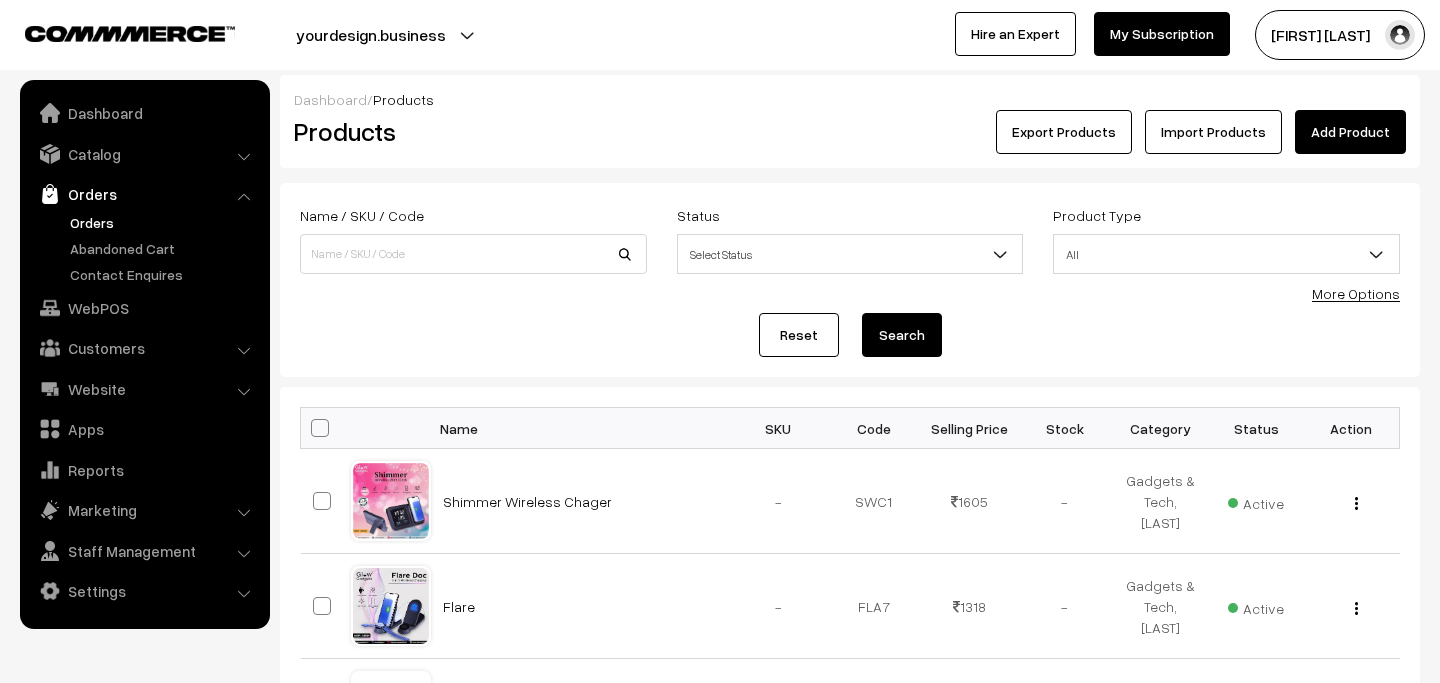 click on "Orders" at bounding box center [164, 222] 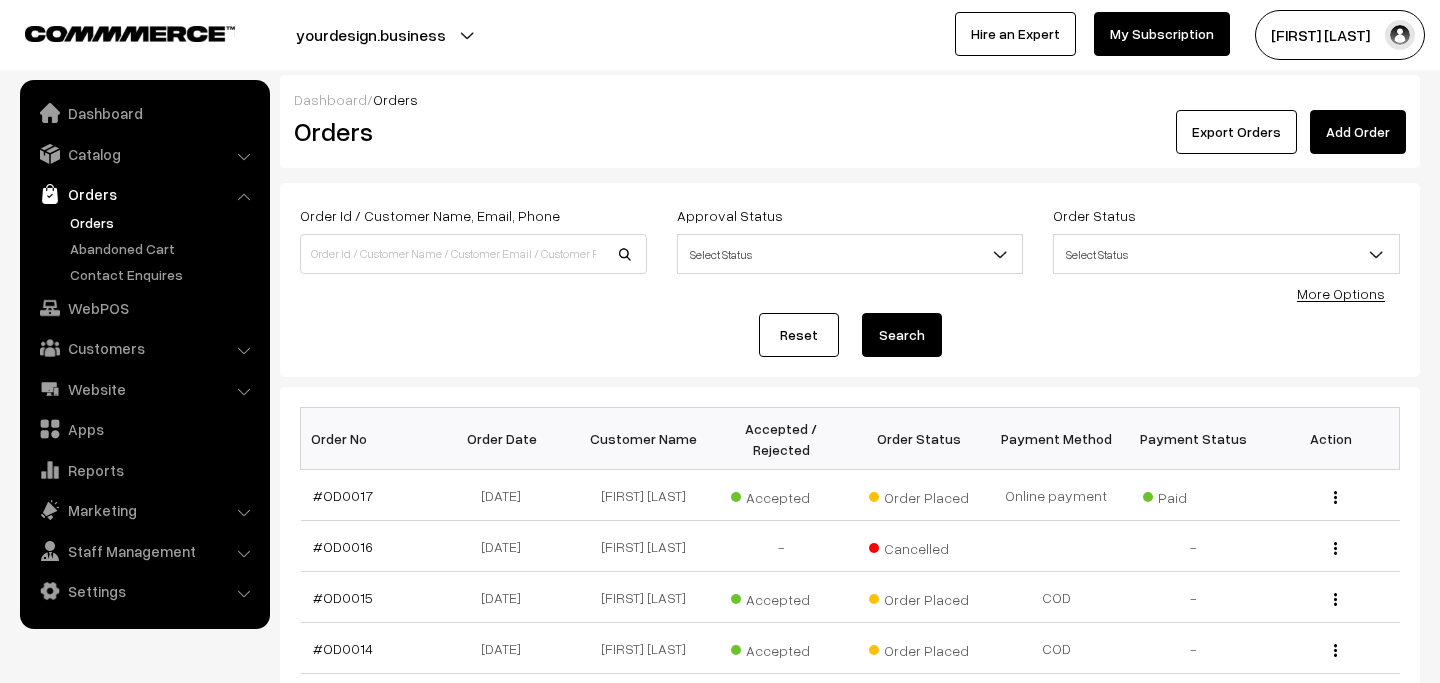 scroll, scrollTop: 206, scrollLeft: 0, axis: vertical 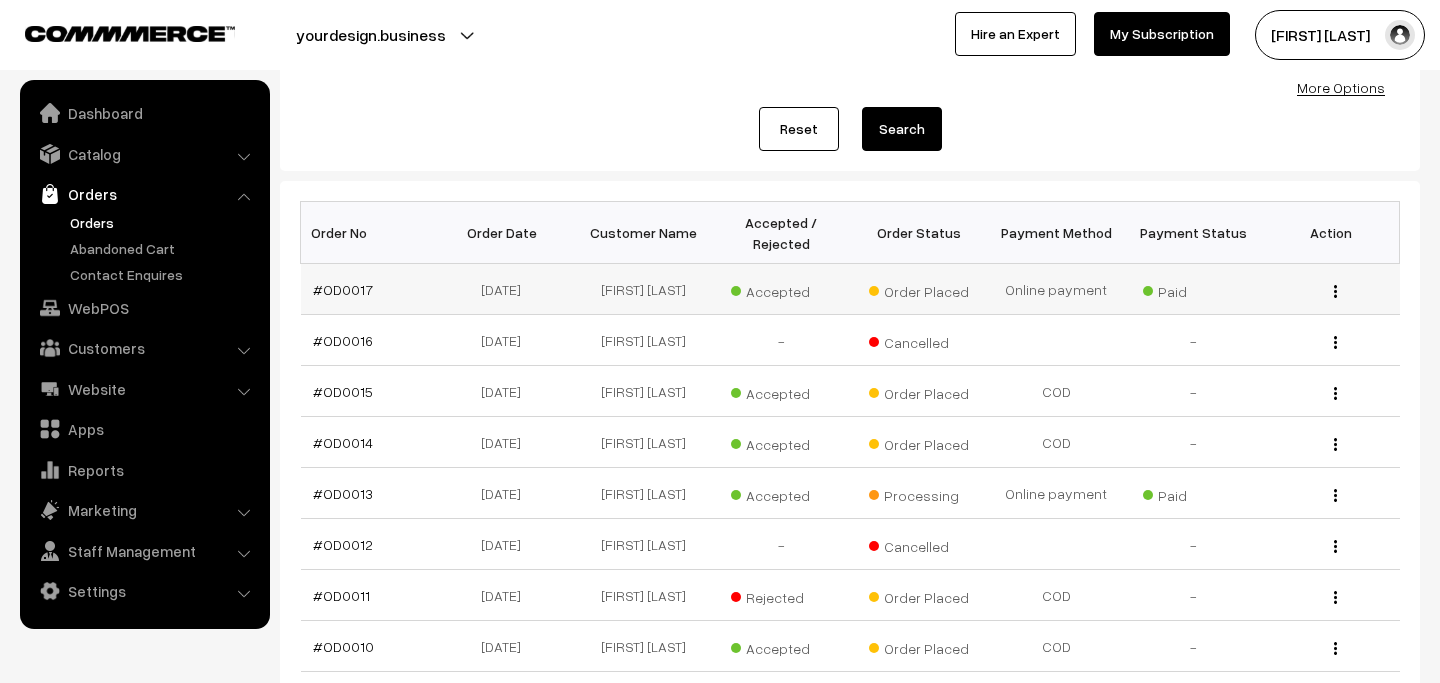 click on "View" at bounding box center [1330, 289] 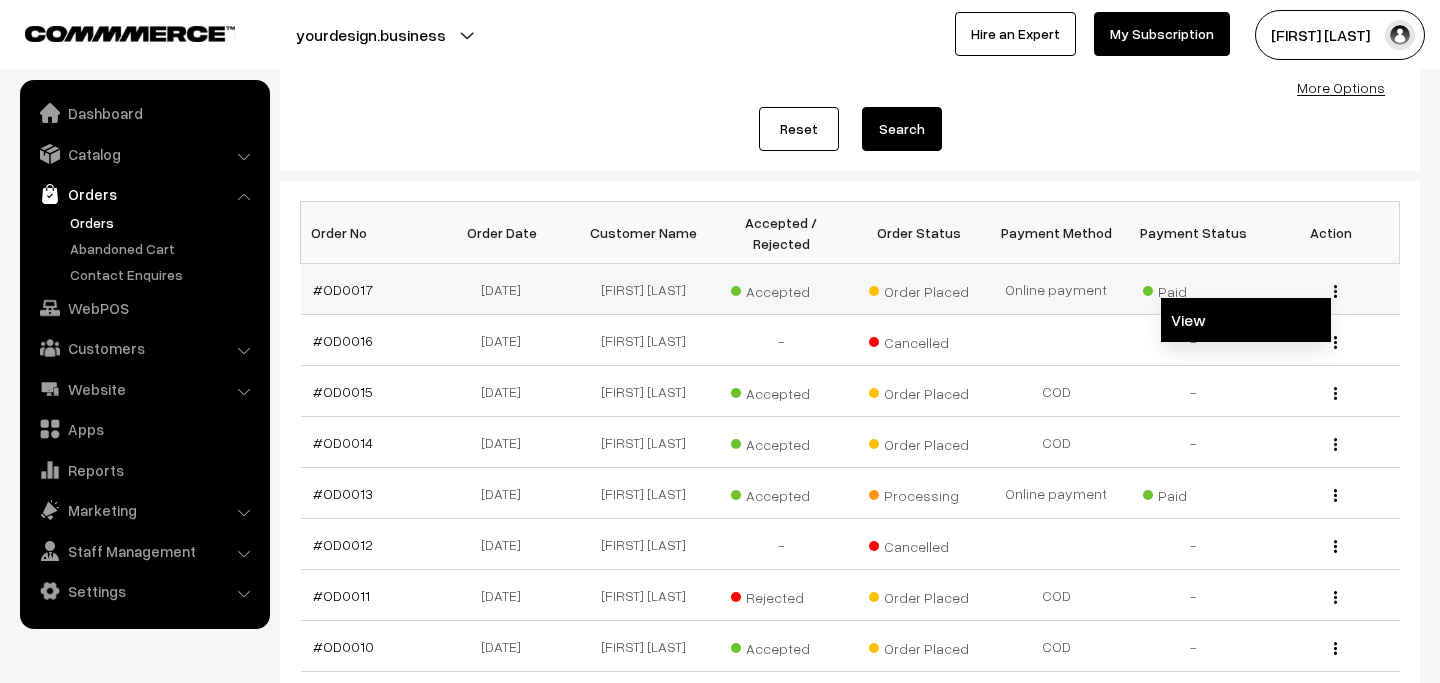 click on "View" at bounding box center (1246, 320) 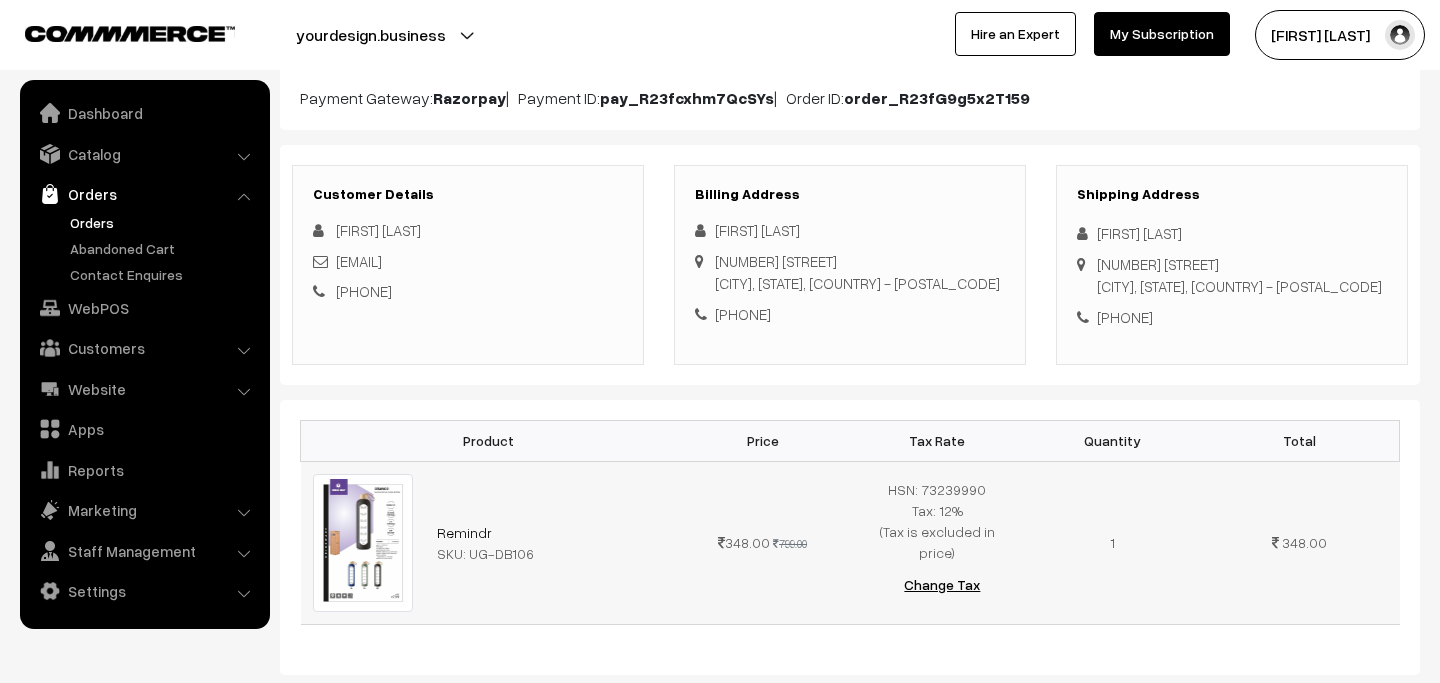 scroll, scrollTop: 0, scrollLeft: 0, axis: both 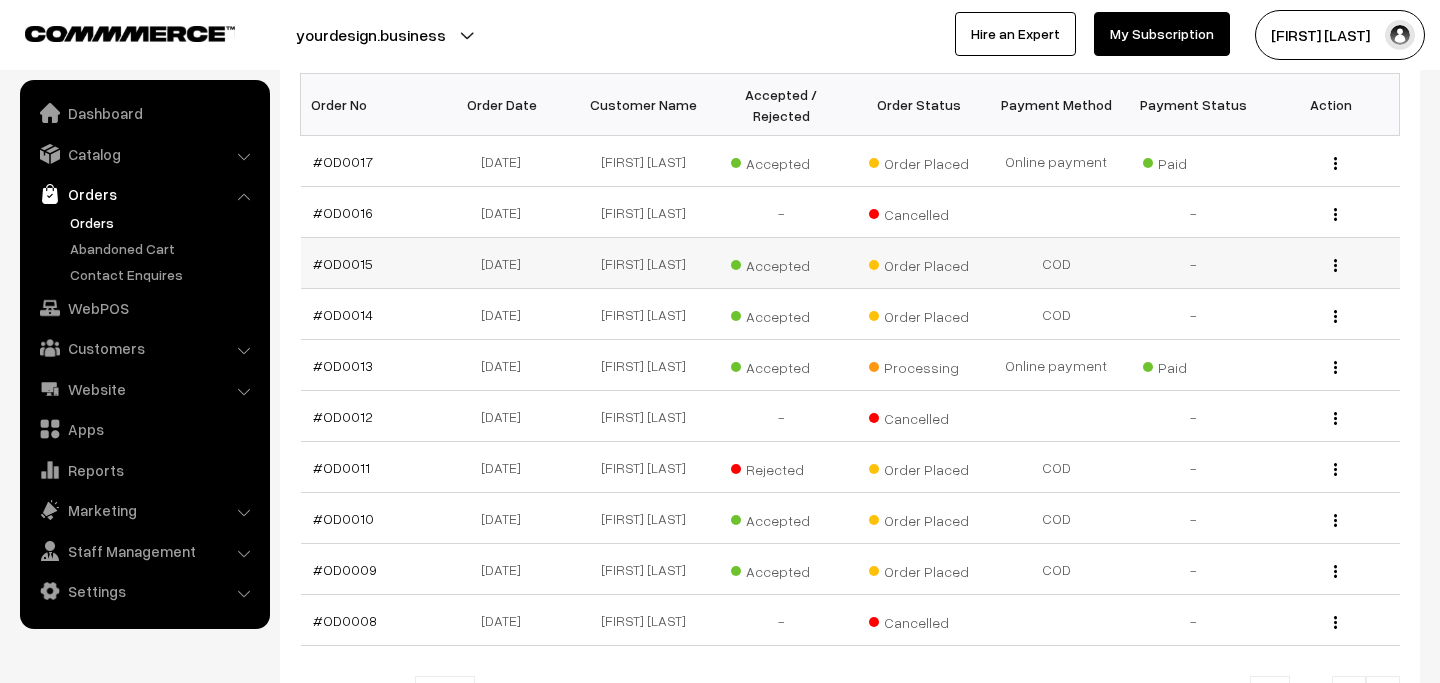 click on "View" at bounding box center (1330, 263) 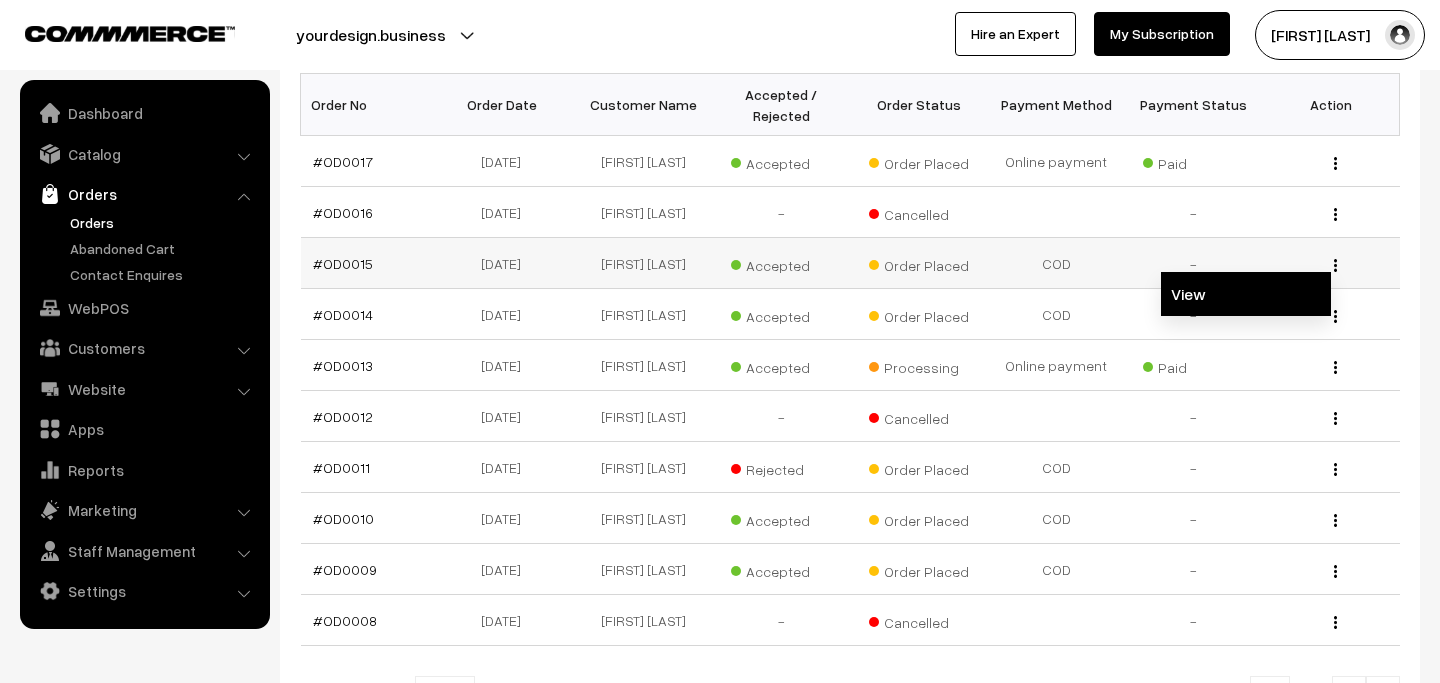 click on "View" at bounding box center (1246, 294) 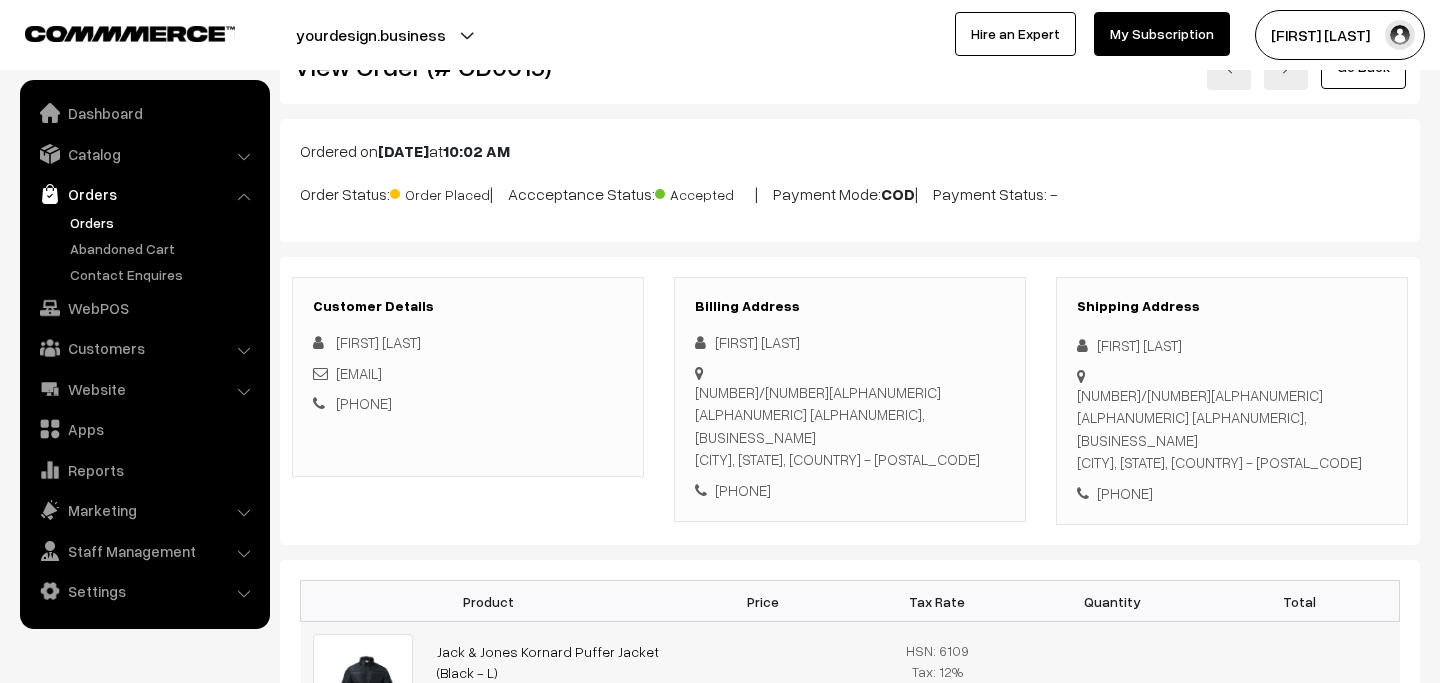 scroll, scrollTop: 0, scrollLeft: 0, axis: both 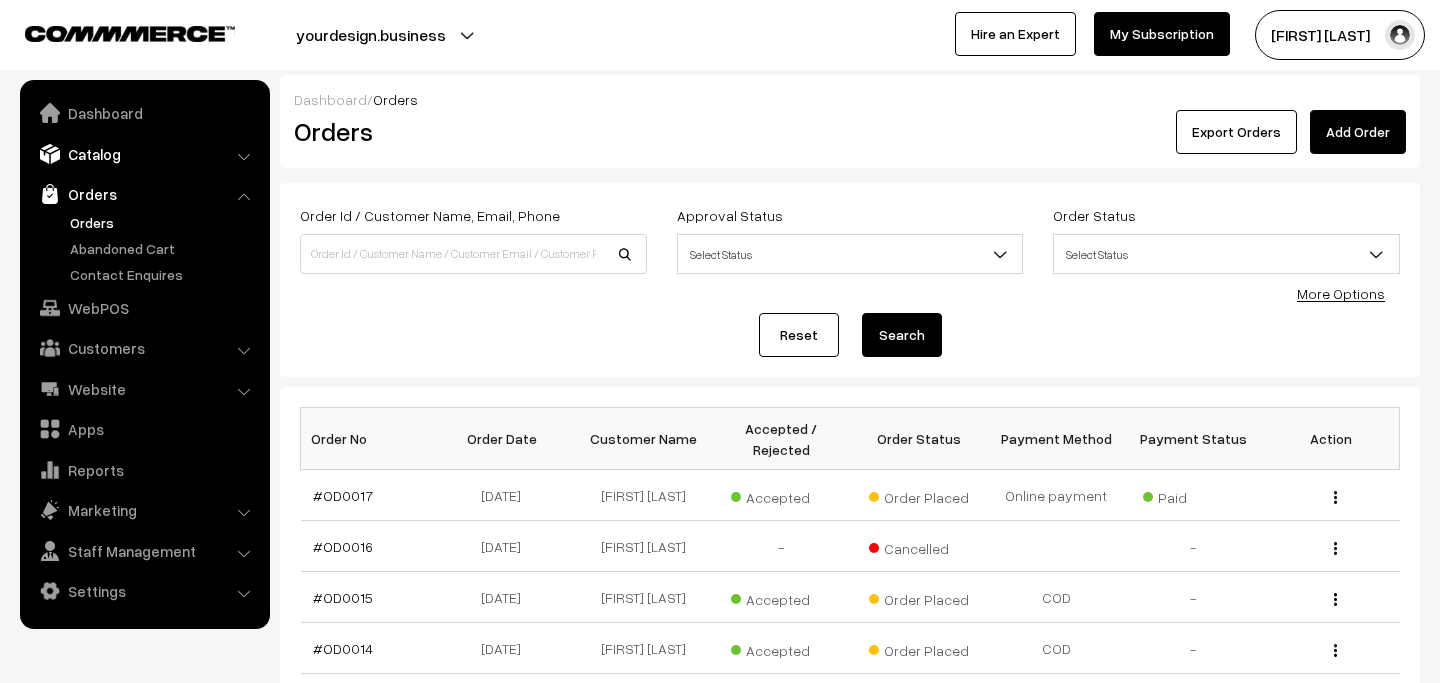 click on "Catalog" at bounding box center [144, 154] 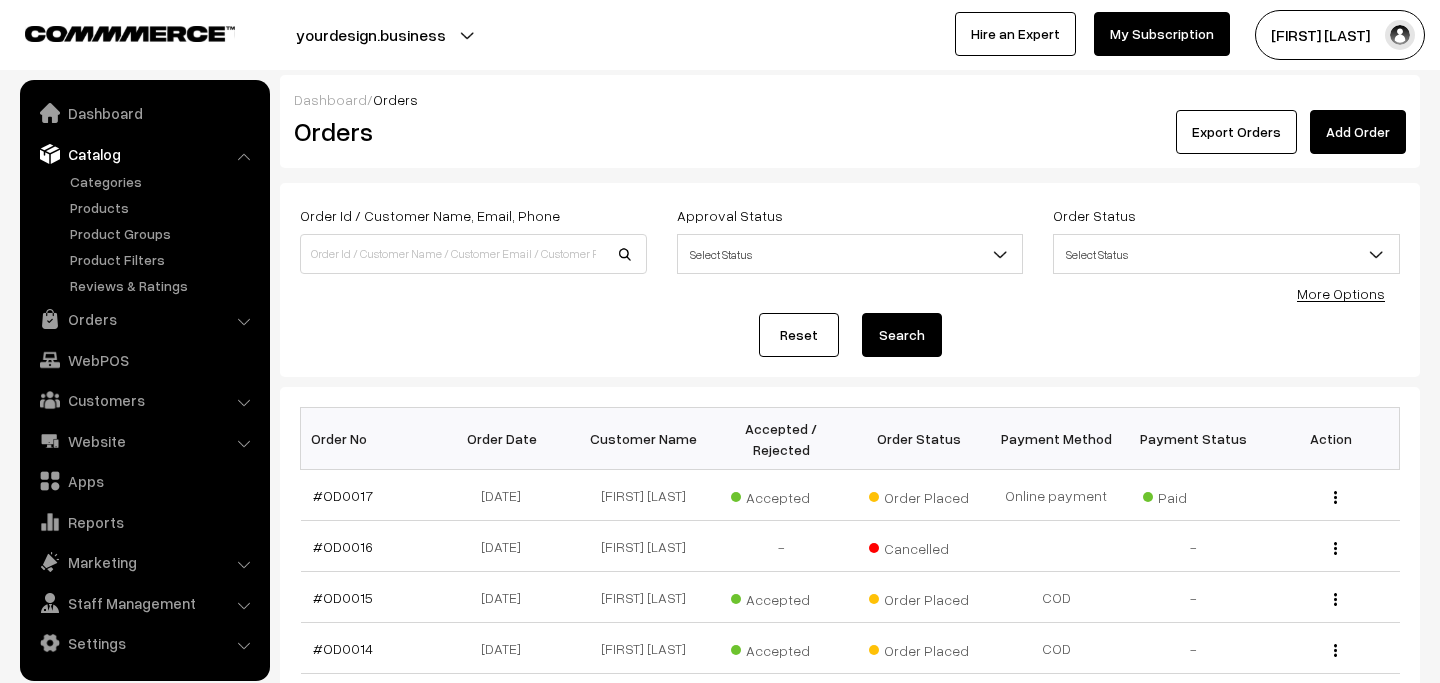click on "yourdesign.business" at bounding box center [371, 35] 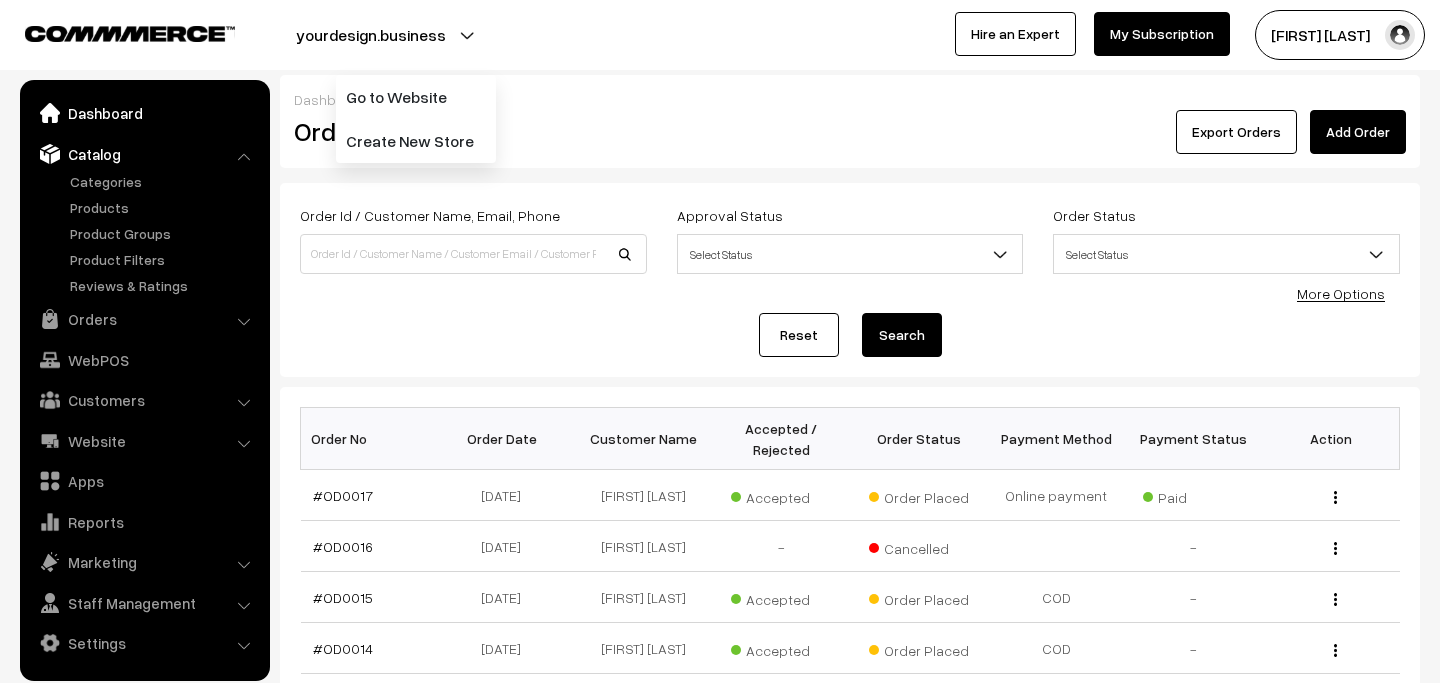 click on "Dashboard" at bounding box center (144, 113) 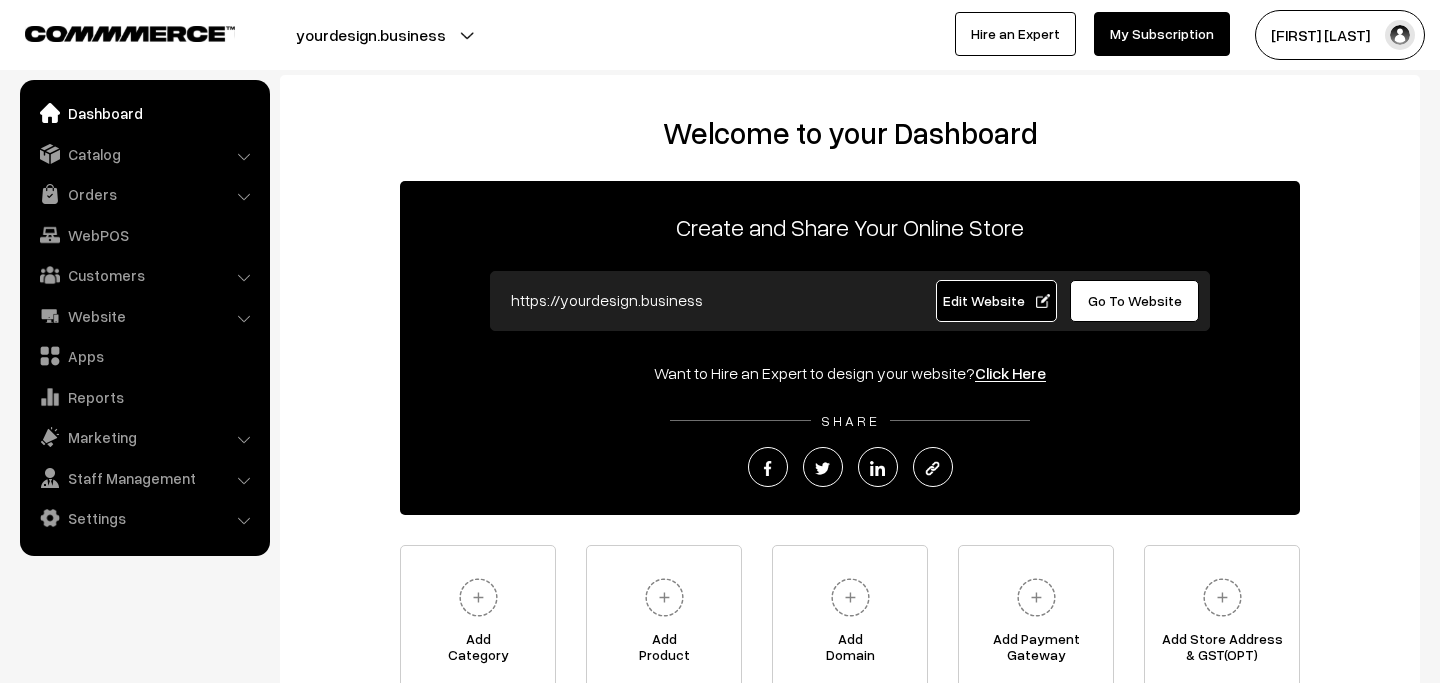 scroll, scrollTop: 0, scrollLeft: 0, axis: both 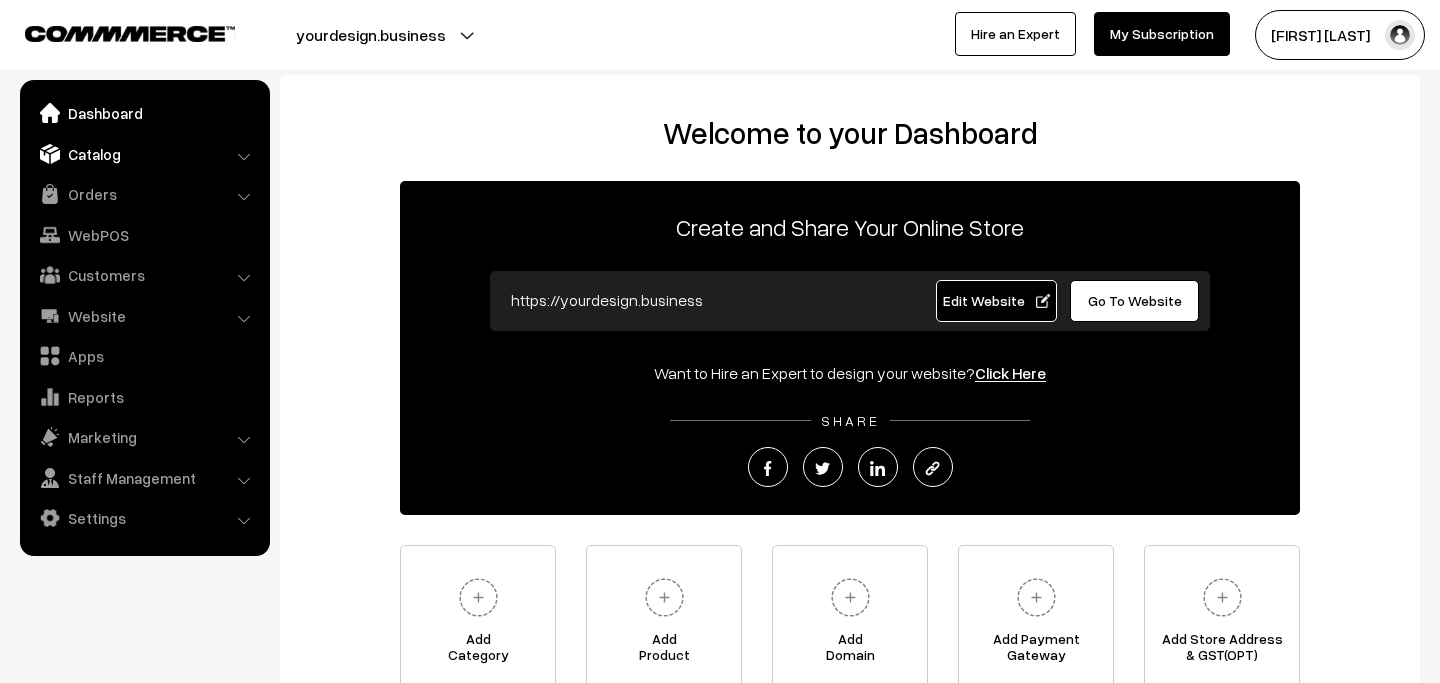 click on "Catalog" at bounding box center [144, 154] 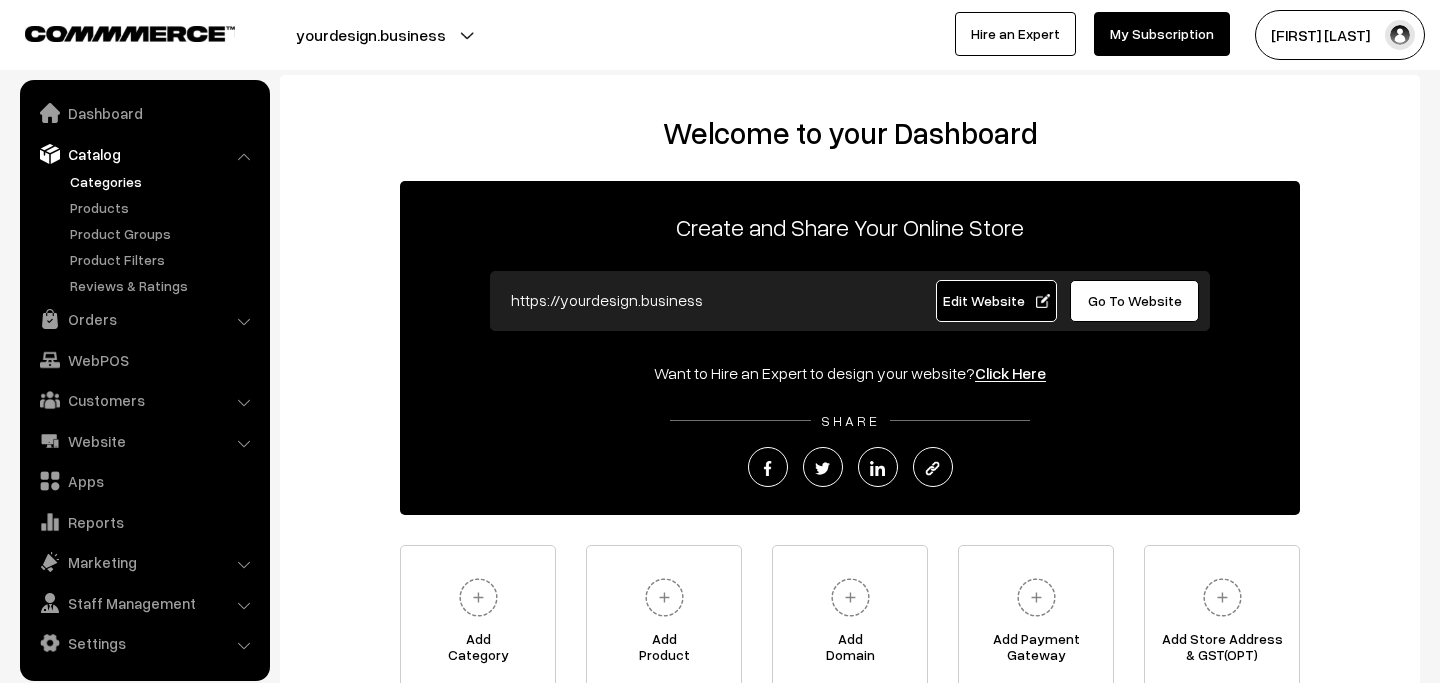 click on "Categories" at bounding box center [164, 181] 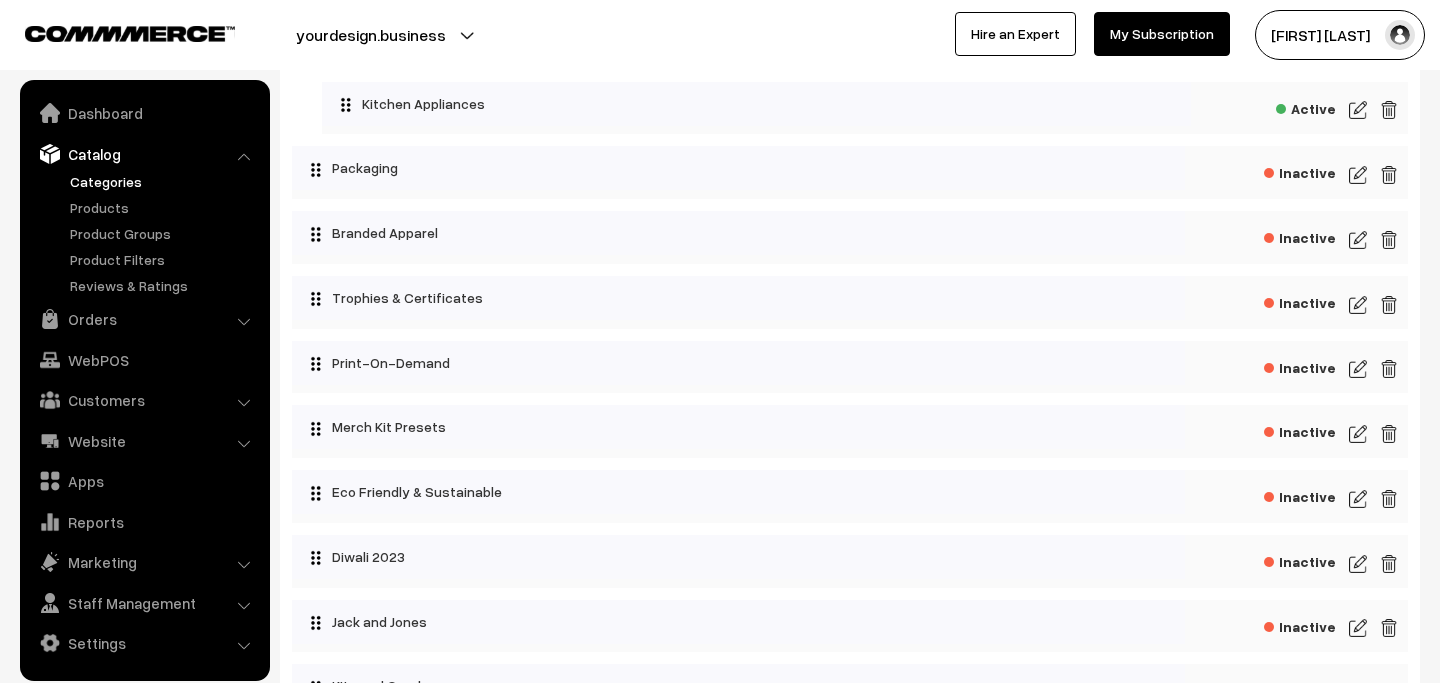scroll, scrollTop: 6016, scrollLeft: 0, axis: vertical 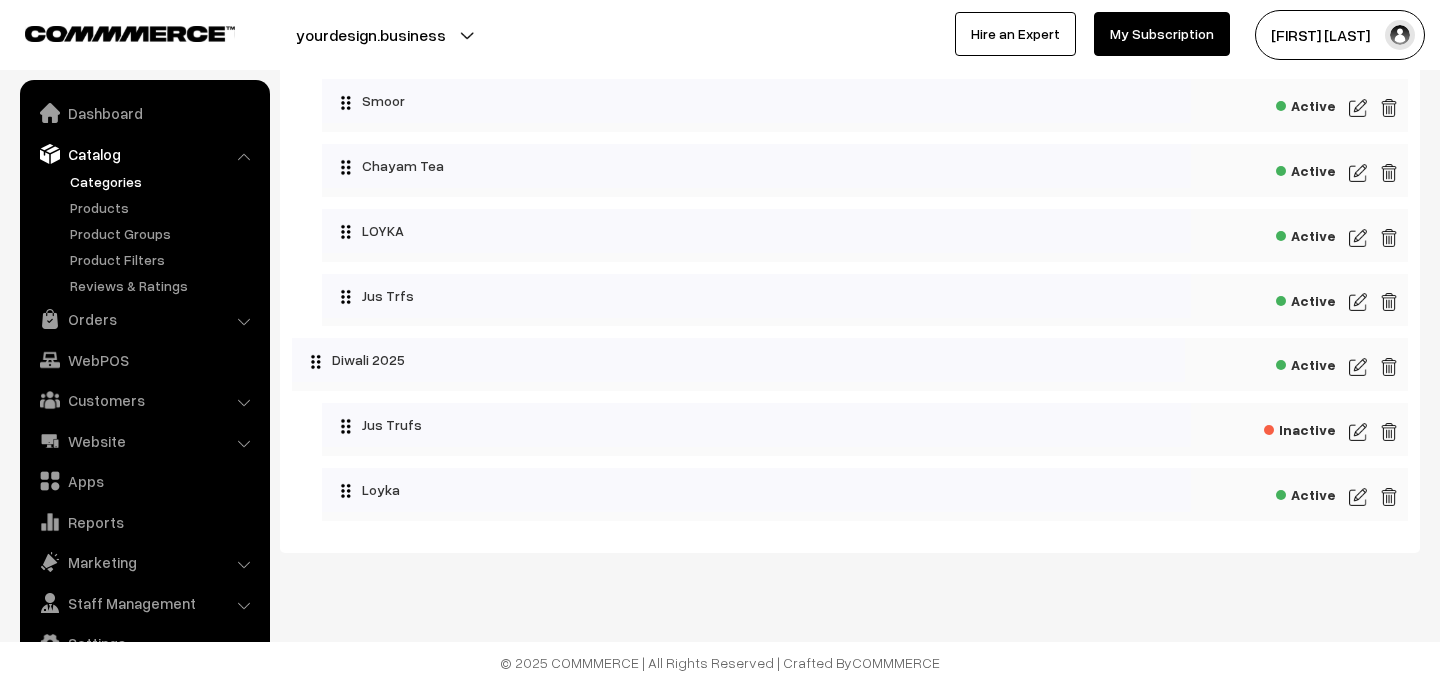 click at bounding box center (1358, 367) 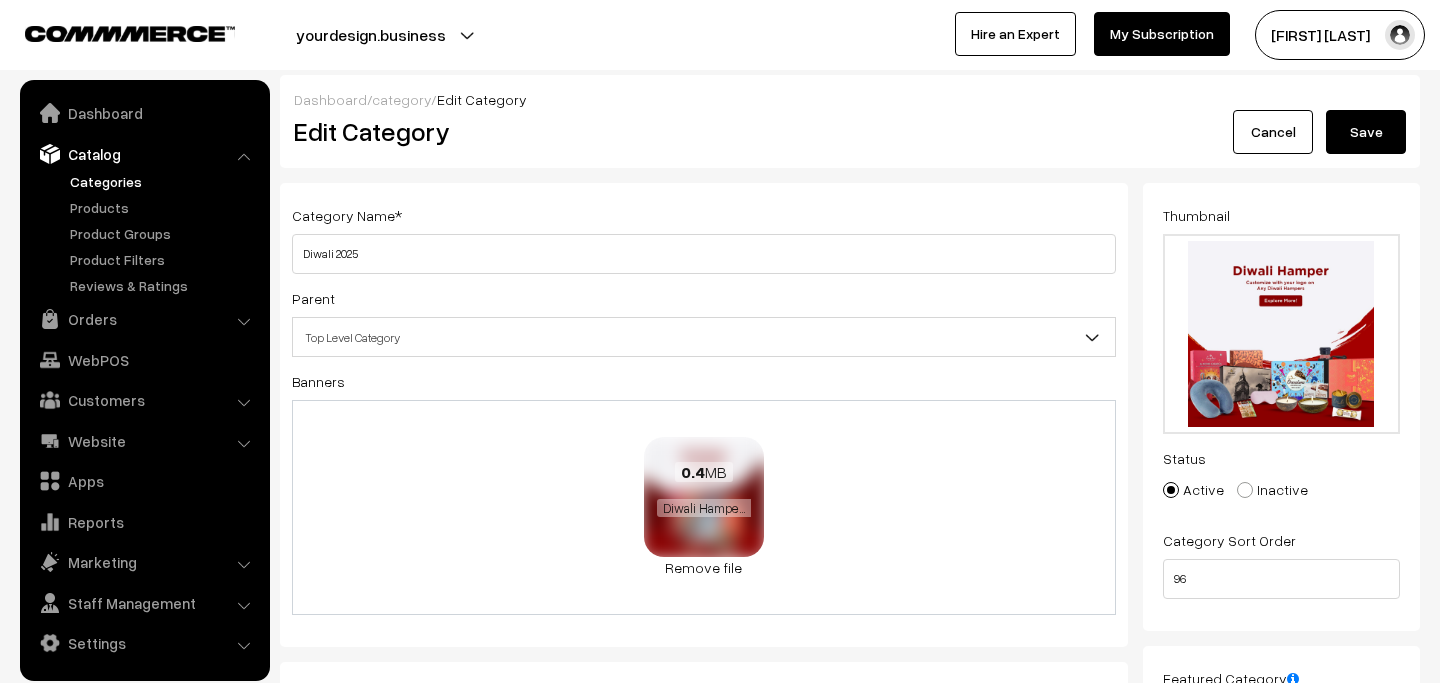 scroll, scrollTop: 3, scrollLeft: 0, axis: vertical 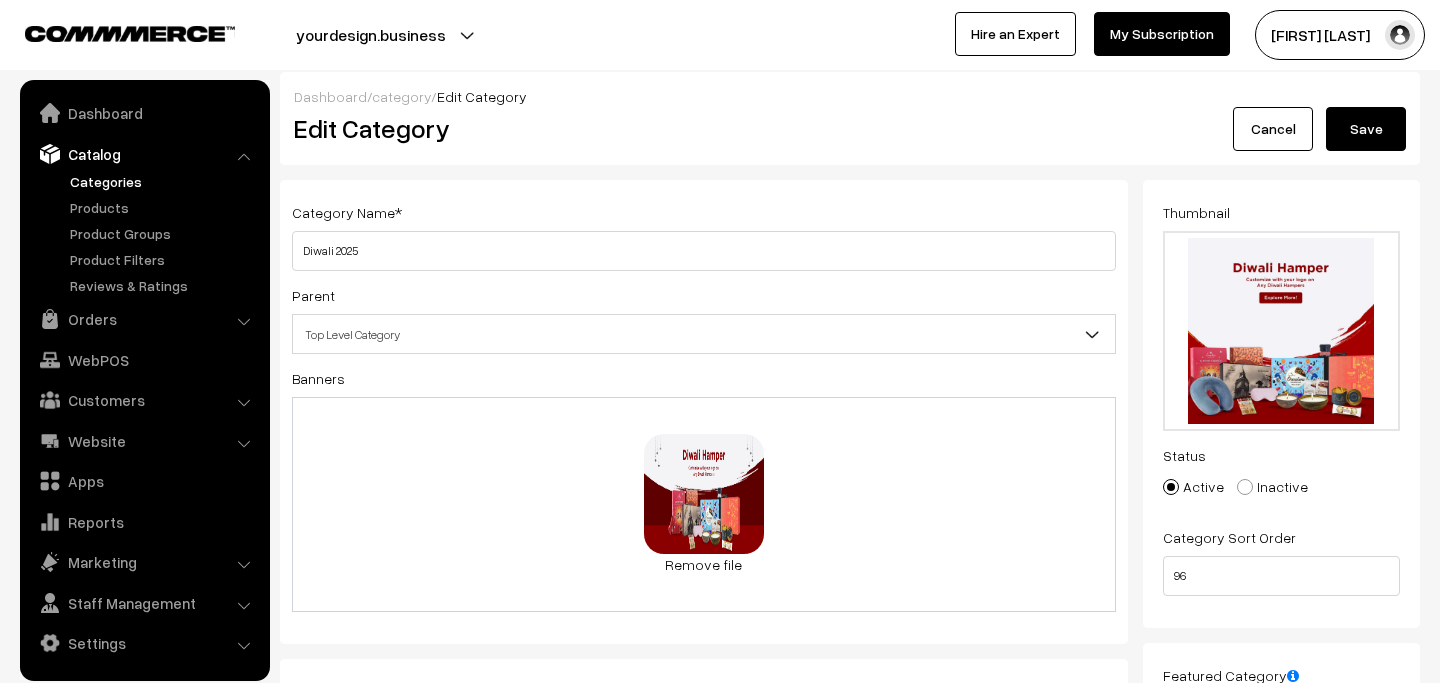 click on "Dashboard  /
category  /
Edit Category
Edit Category
Cancel
Save" at bounding box center (850, 118) 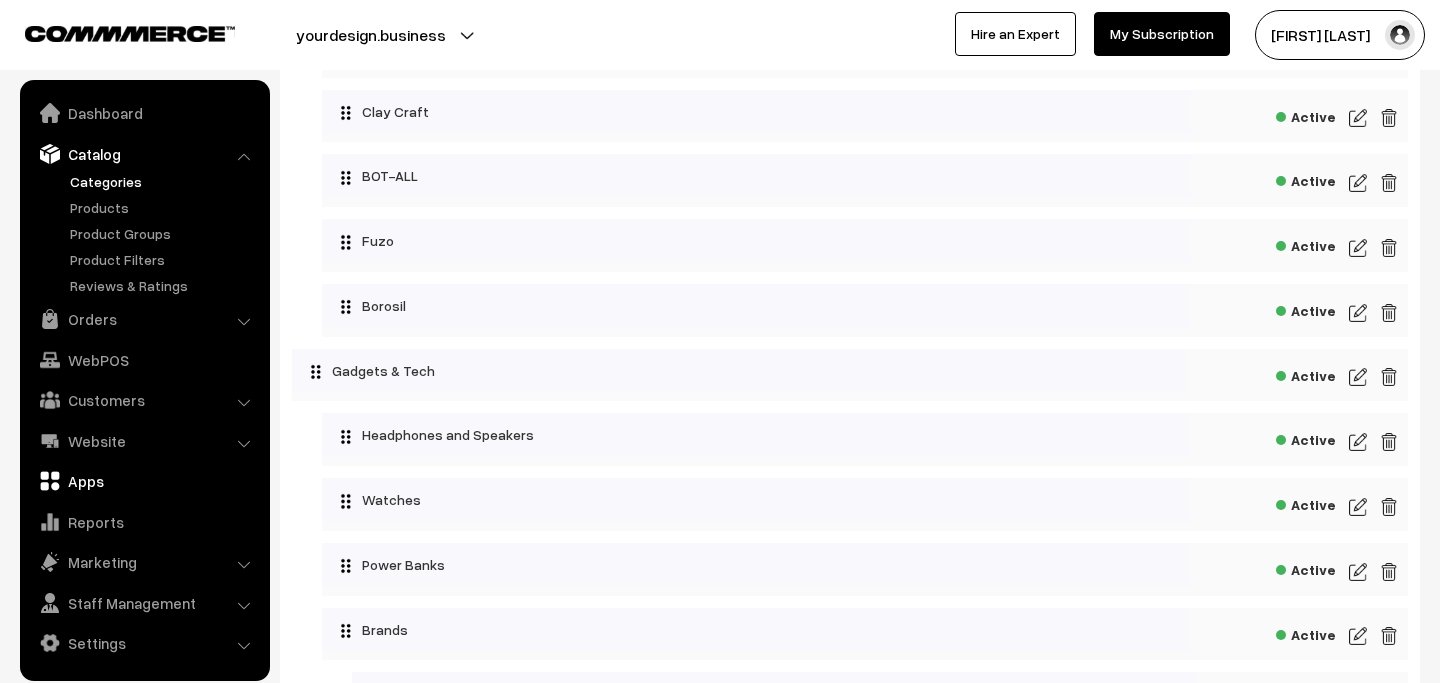 scroll, scrollTop: 1165, scrollLeft: 0, axis: vertical 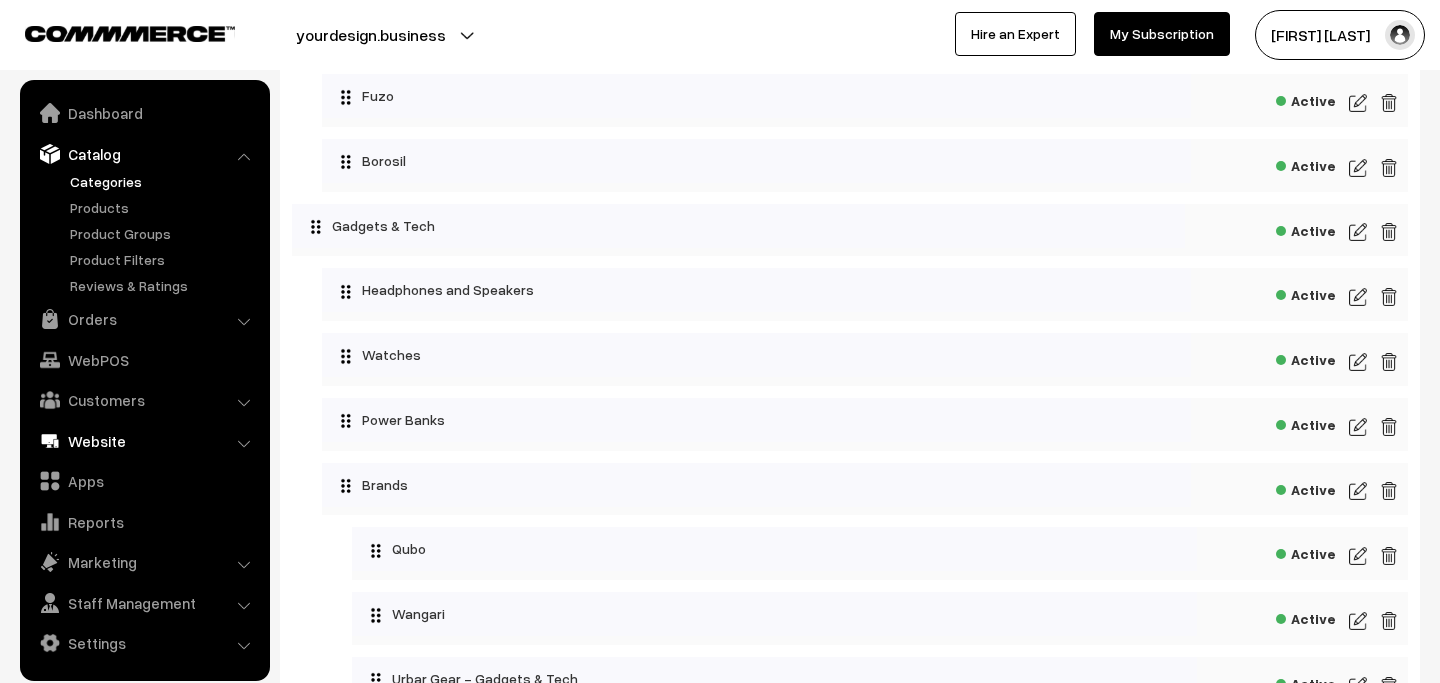 click on "Website" at bounding box center (144, 441) 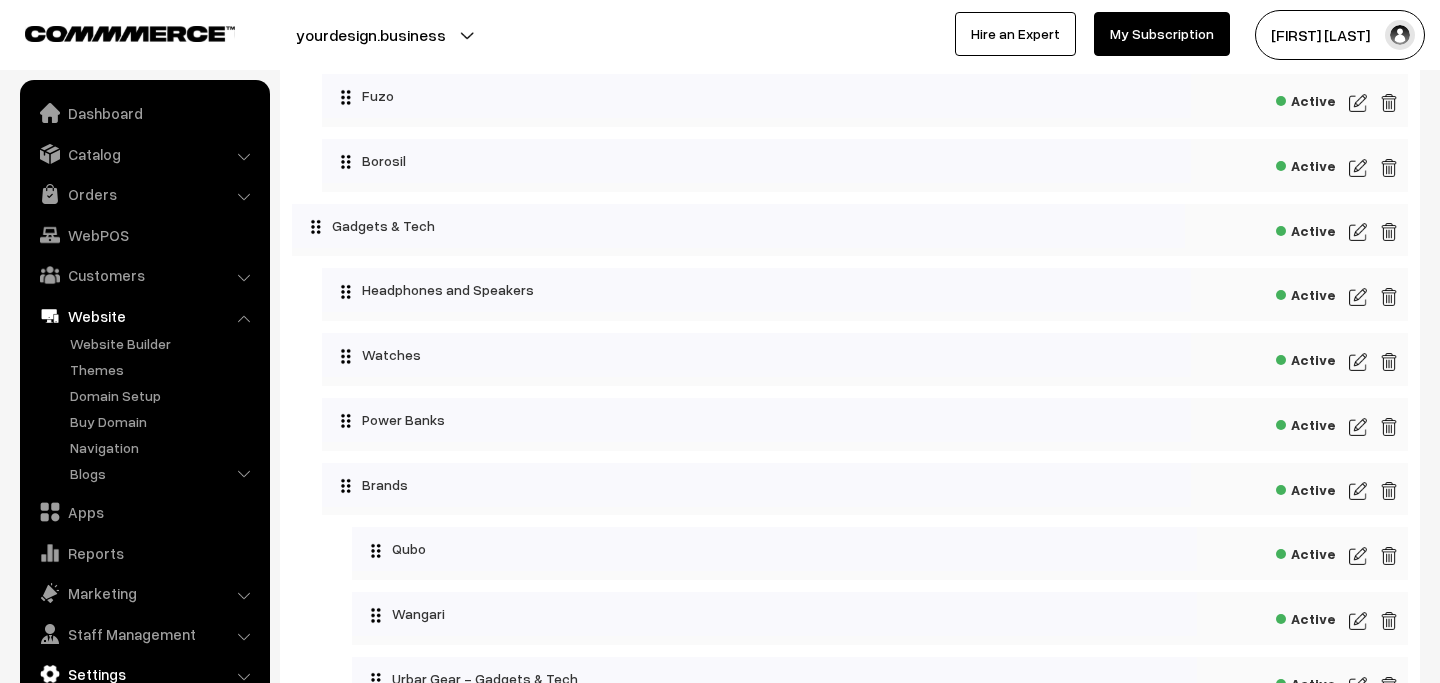 click on "Settings" at bounding box center [144, 674] 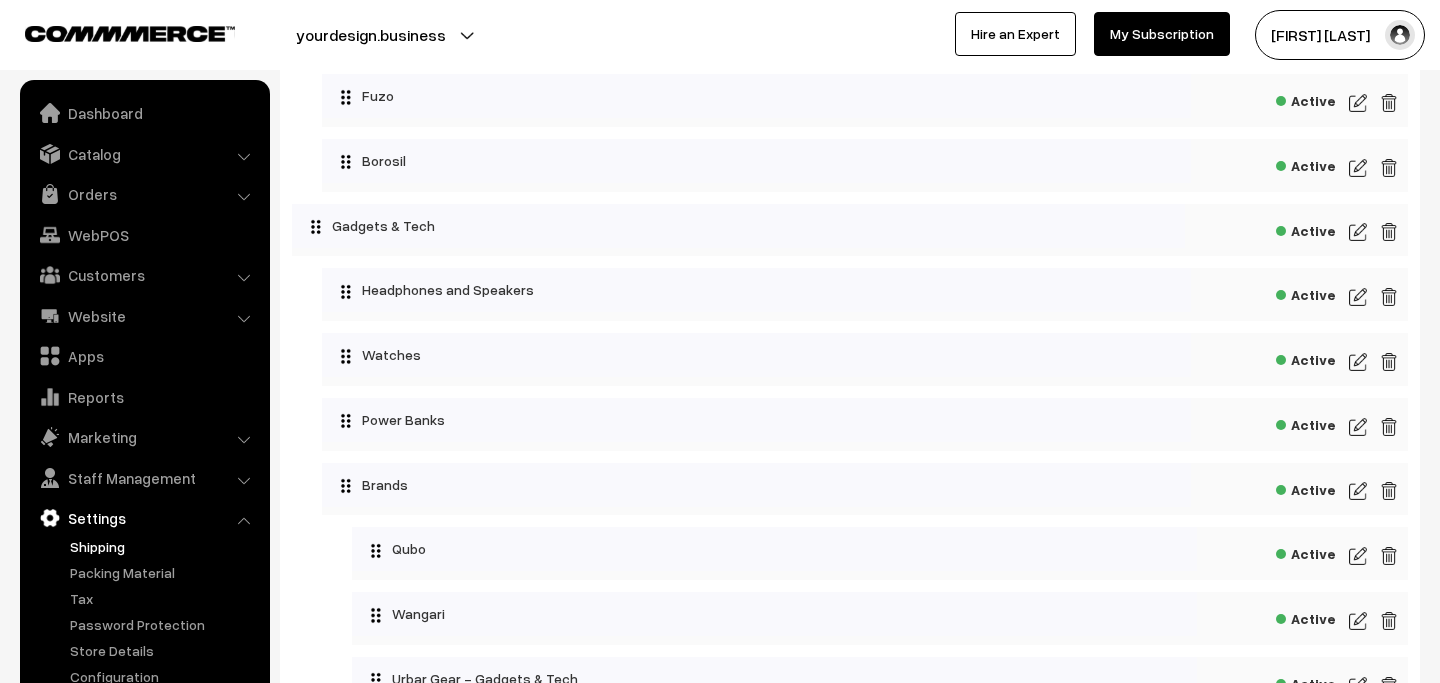 click on "Shipping" at bounding box center (164, 546) 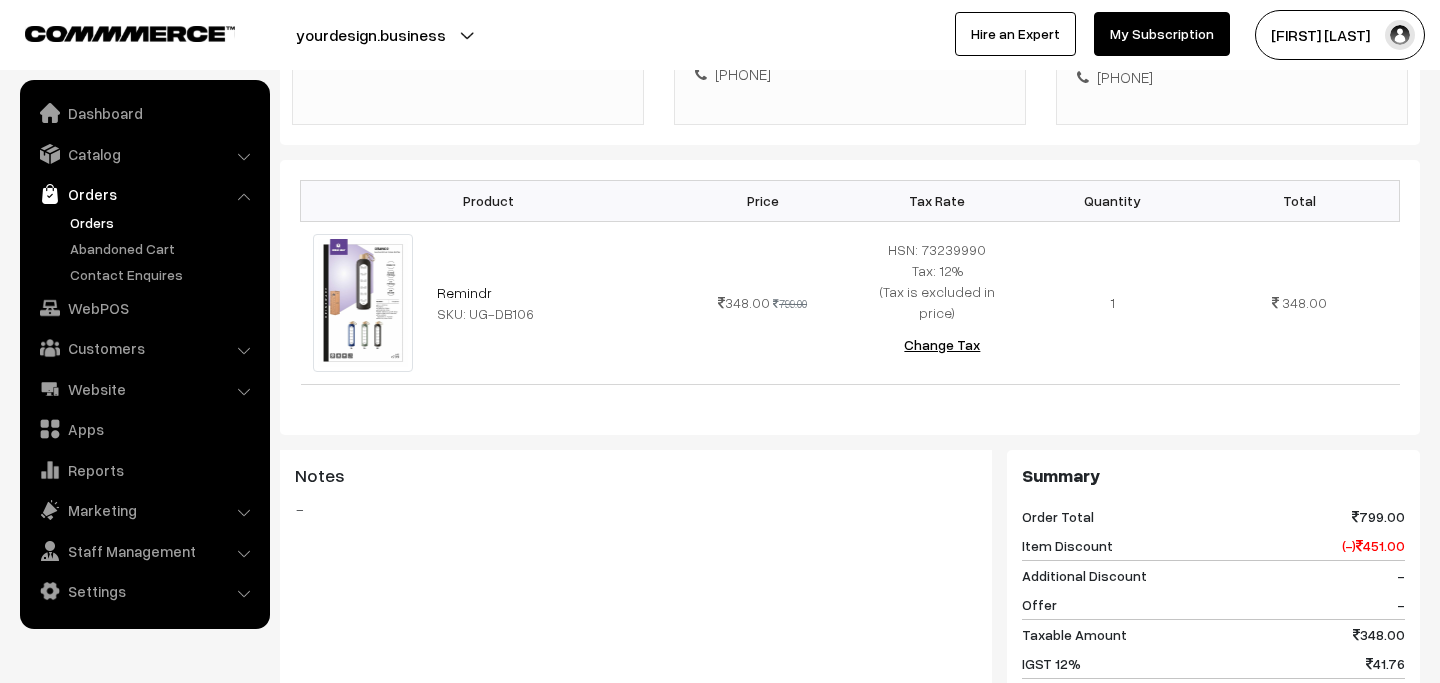 scroll, scrollTop: 0, scrollLeft: 0, axis: both 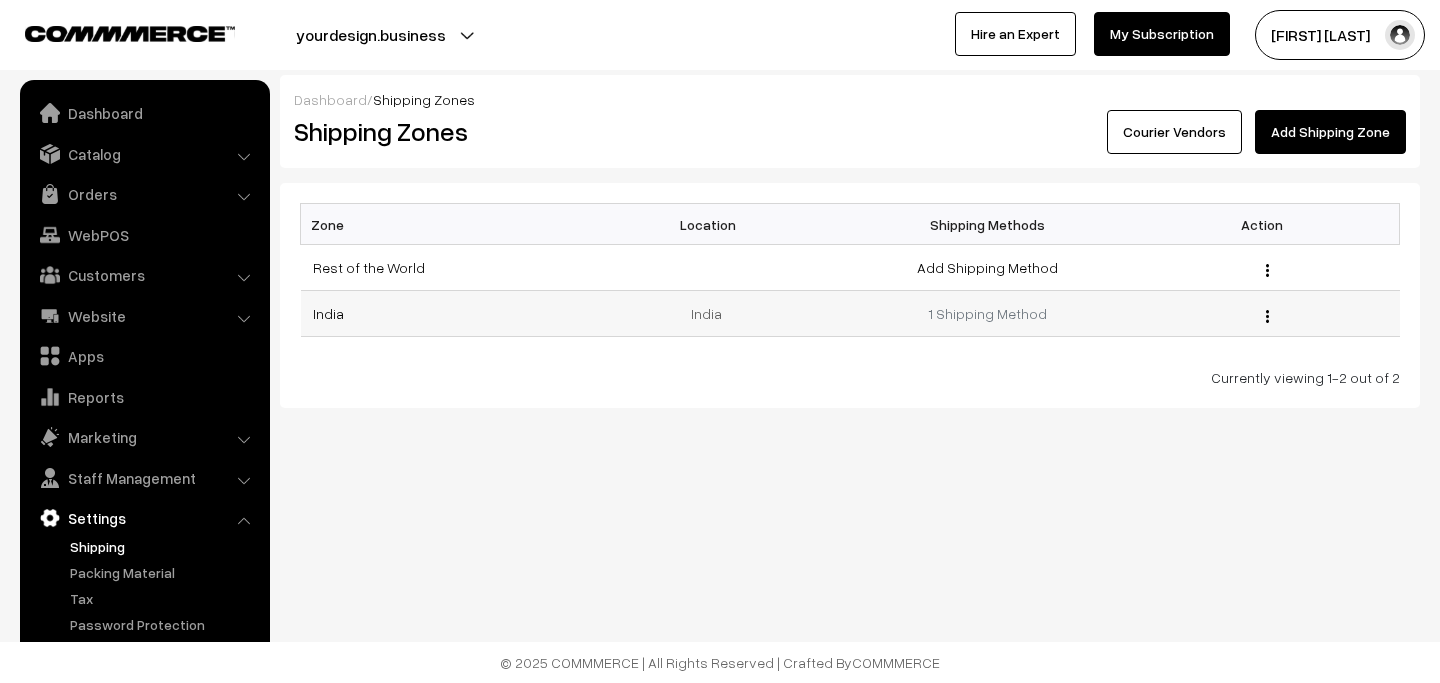 click on "Edit
Delete" at bounding box center [1262, 313] 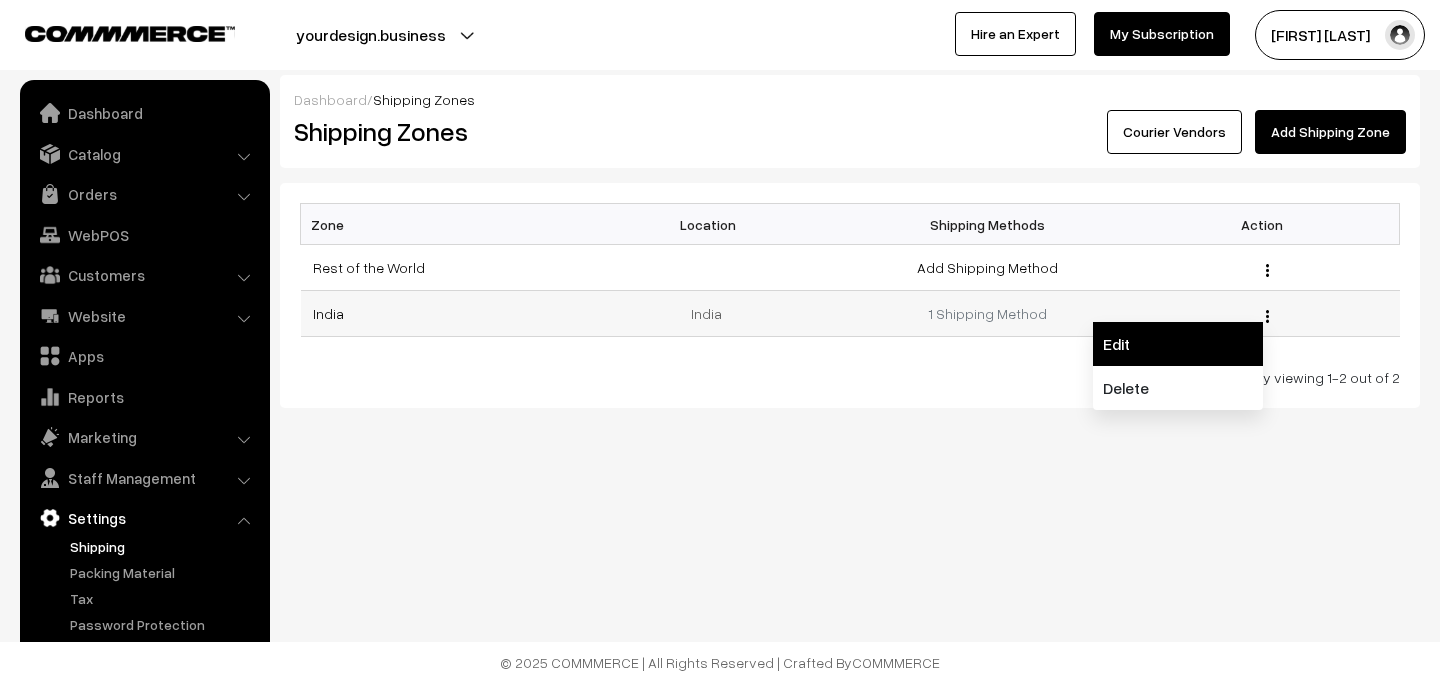 click on "Edit" at bounding box center (1178, 344) 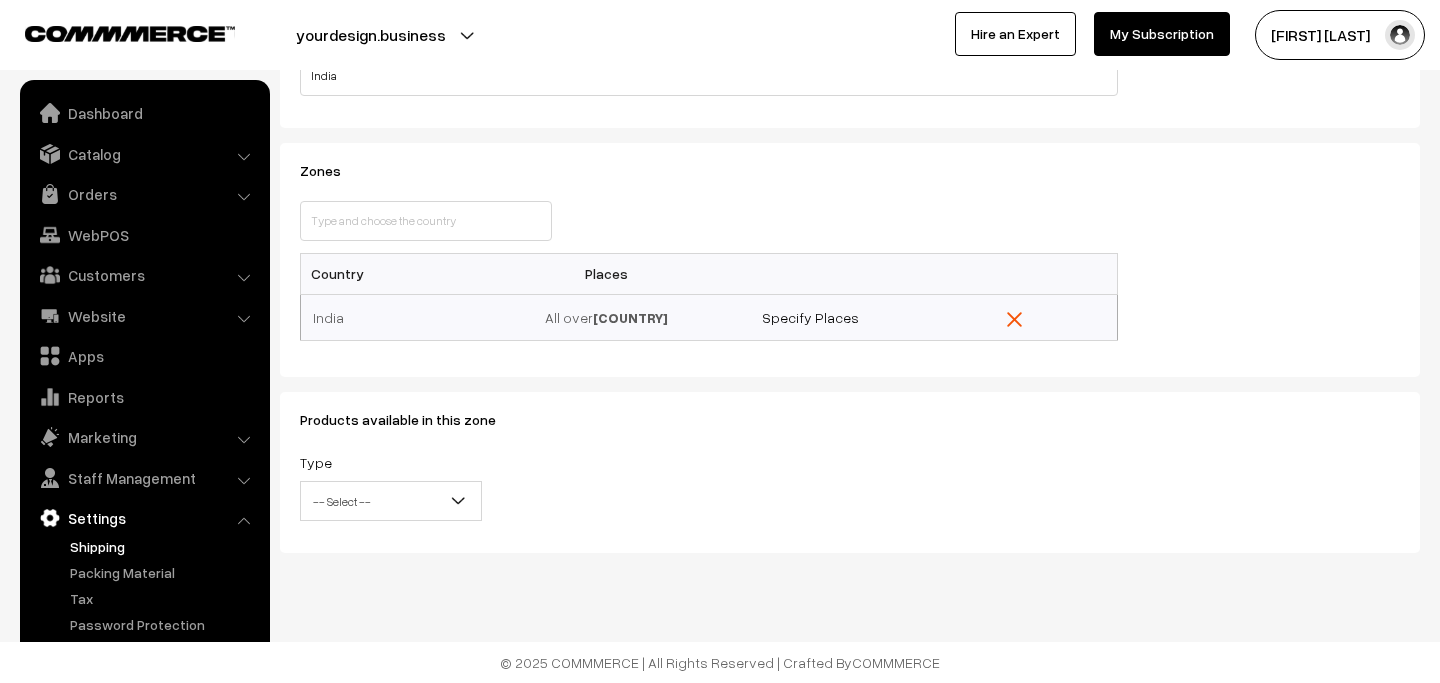 scroll, scrollTop: 0, scrollLeft: 0, axis: both 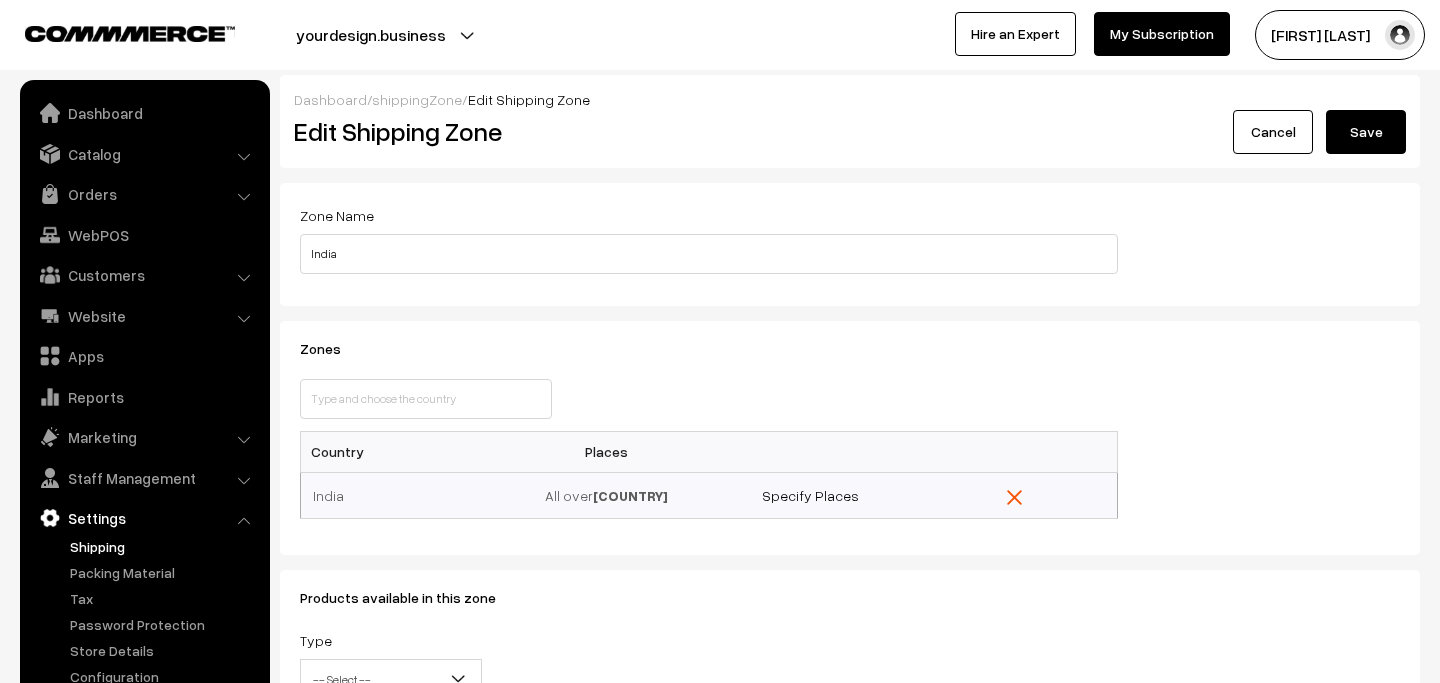 click on "Save" at bounding box center (1366, 132) 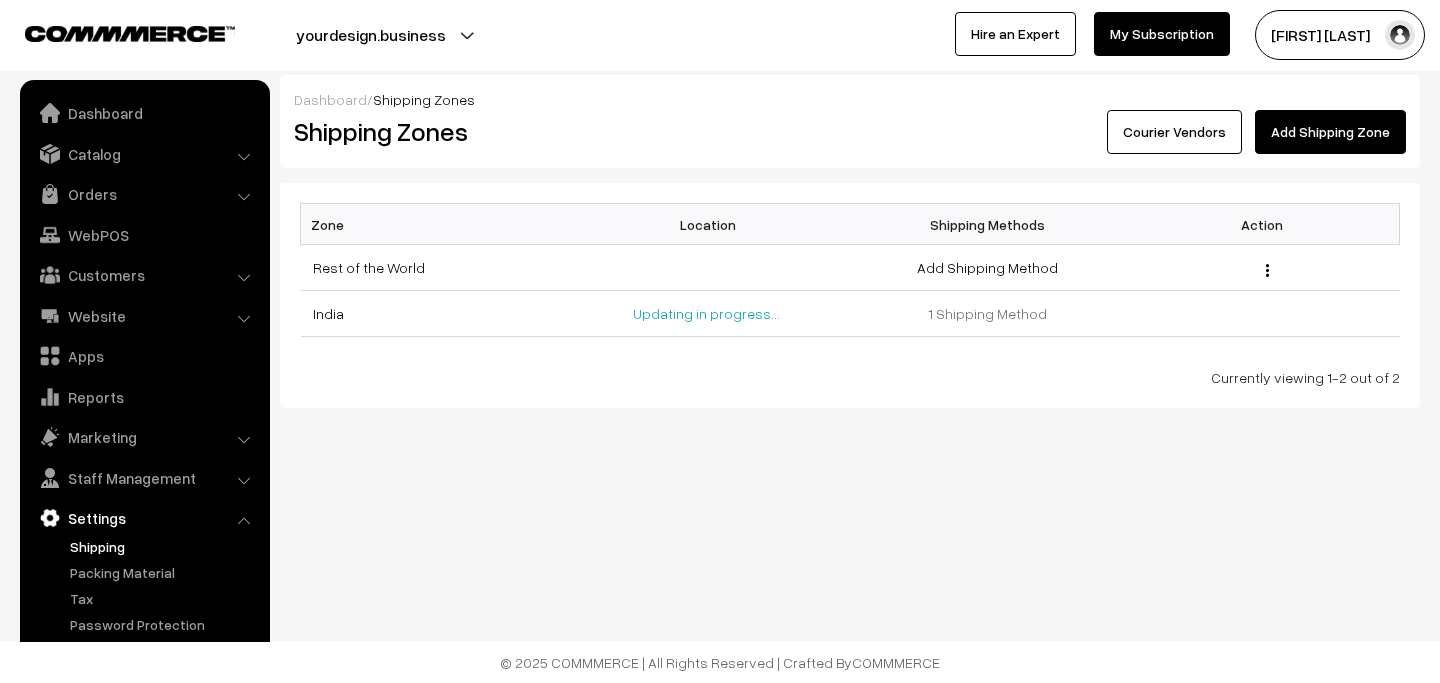 scroll, scrollTop: 0, scrollLeft: 0, axis: both 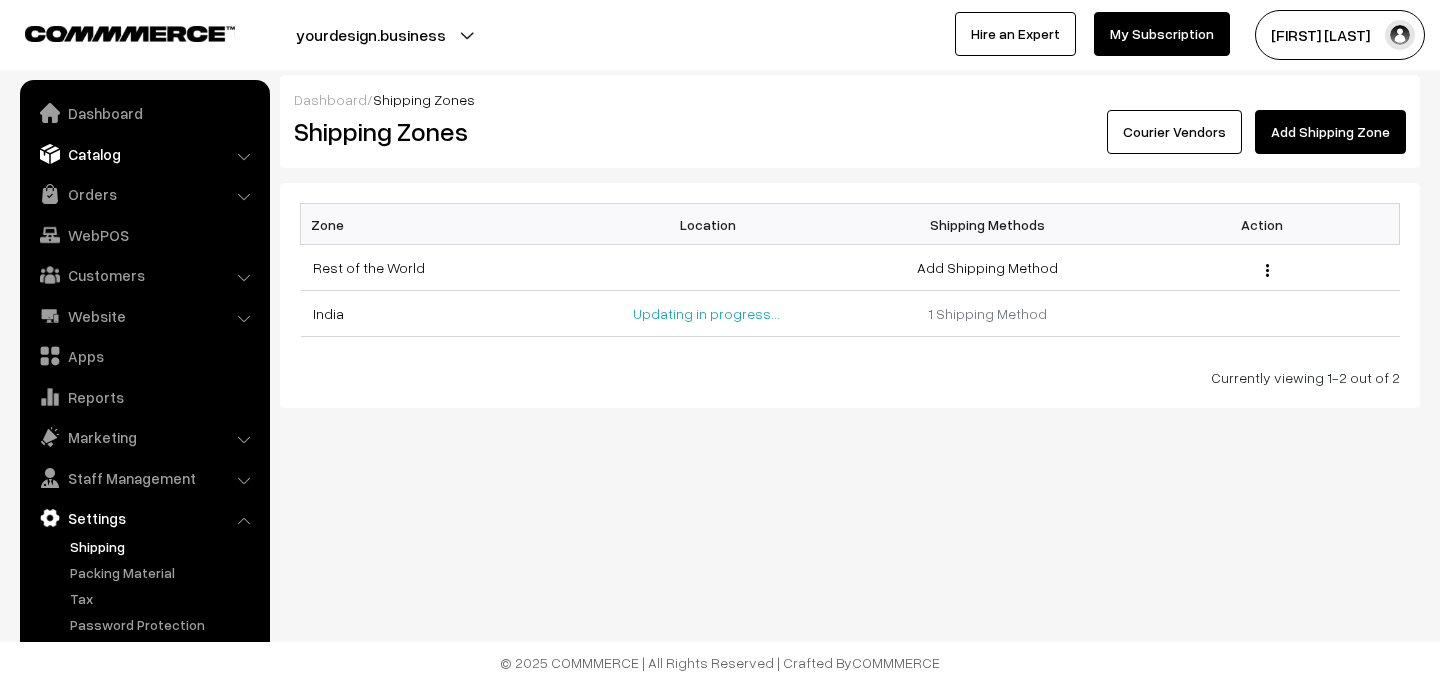 click on "Catalog" at bounding box center [144, 154] 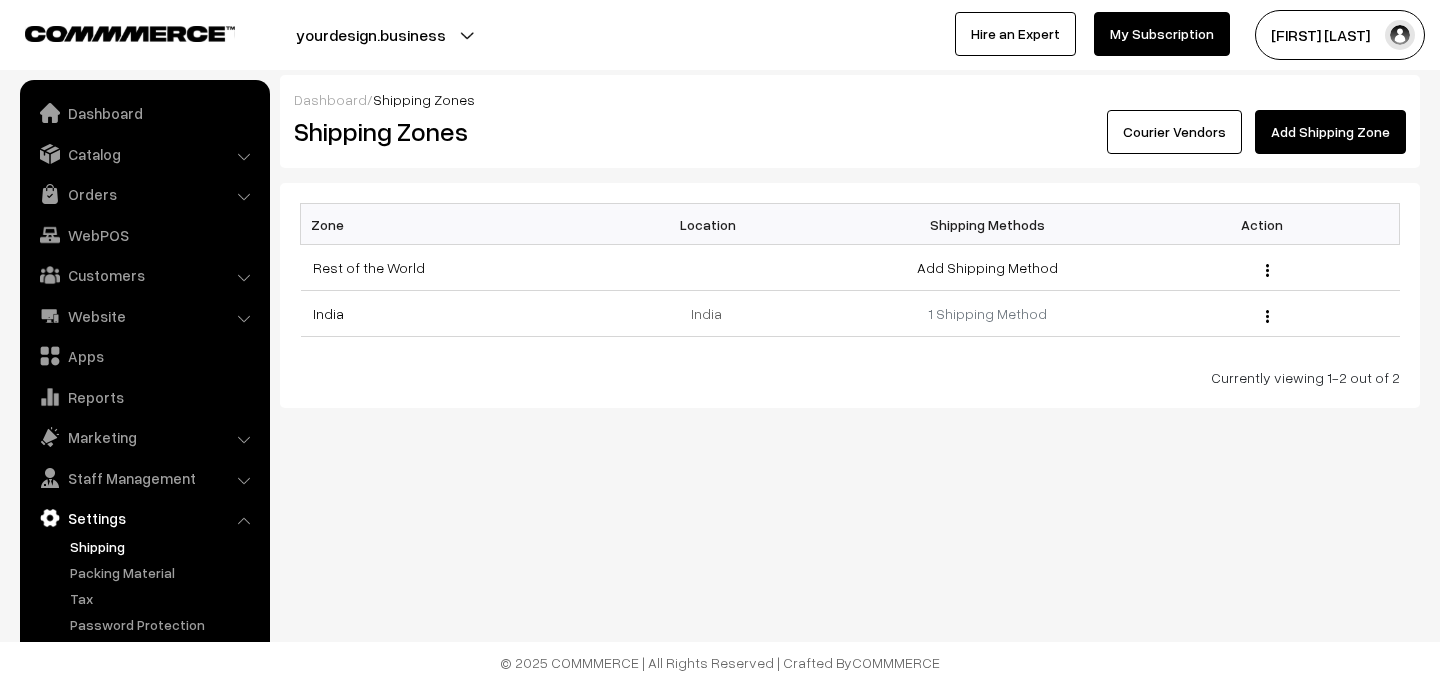 scroll, scrollTop: 0, scrollLeft: 0, axis: both 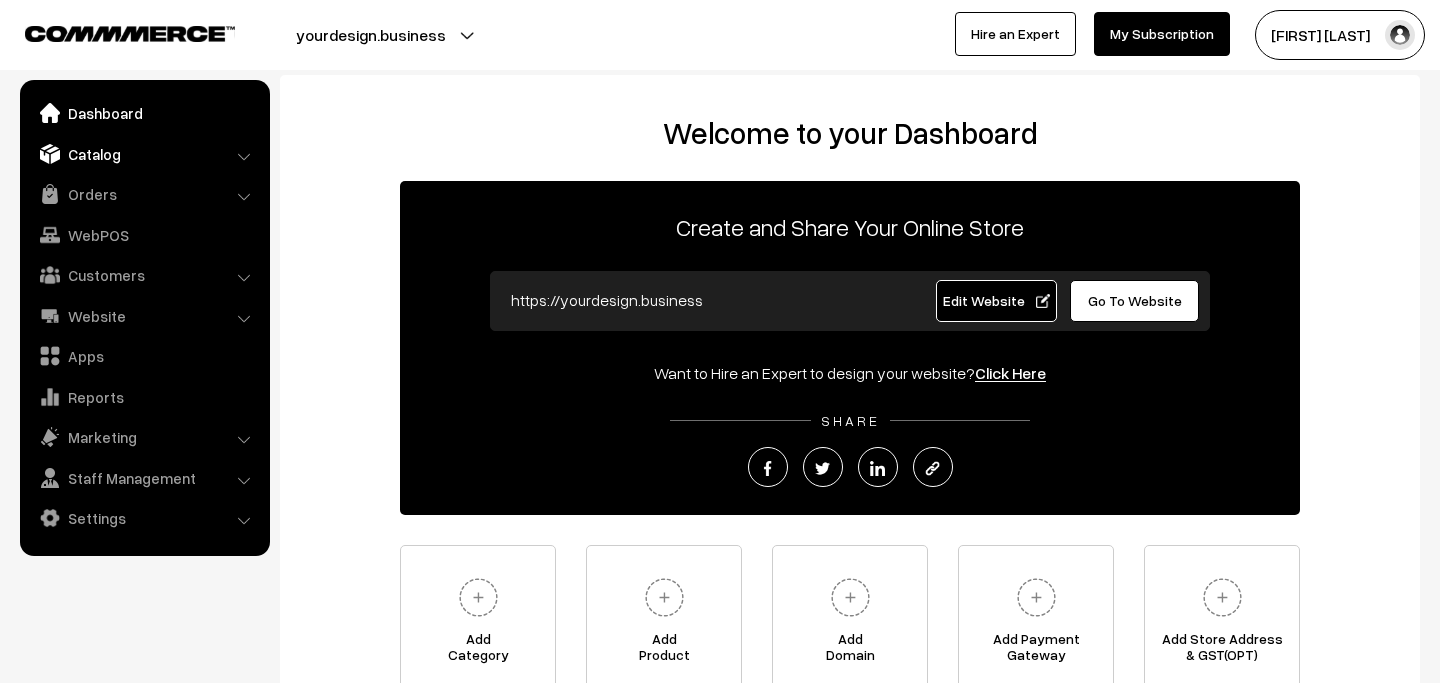 click on "Catalog" at bounding box center [144, 154] 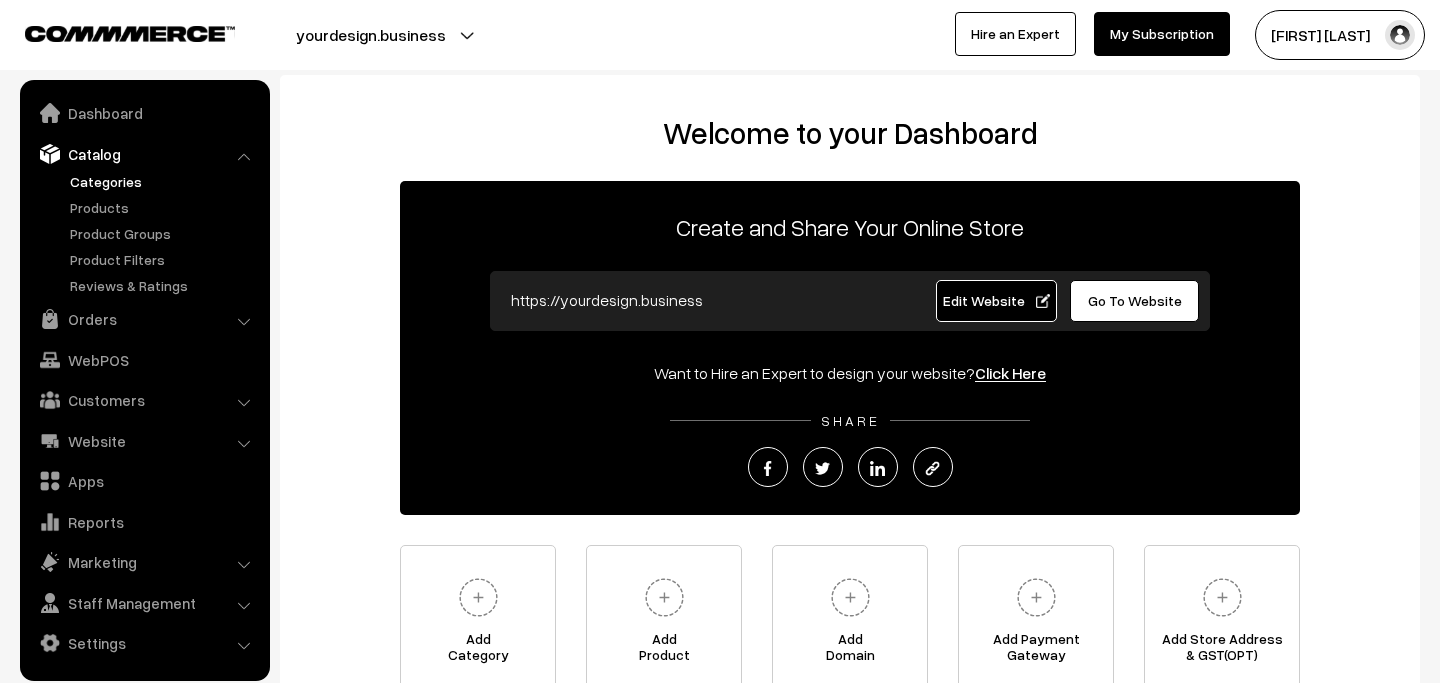 click on "Categories" at bounding box center [164, 181] 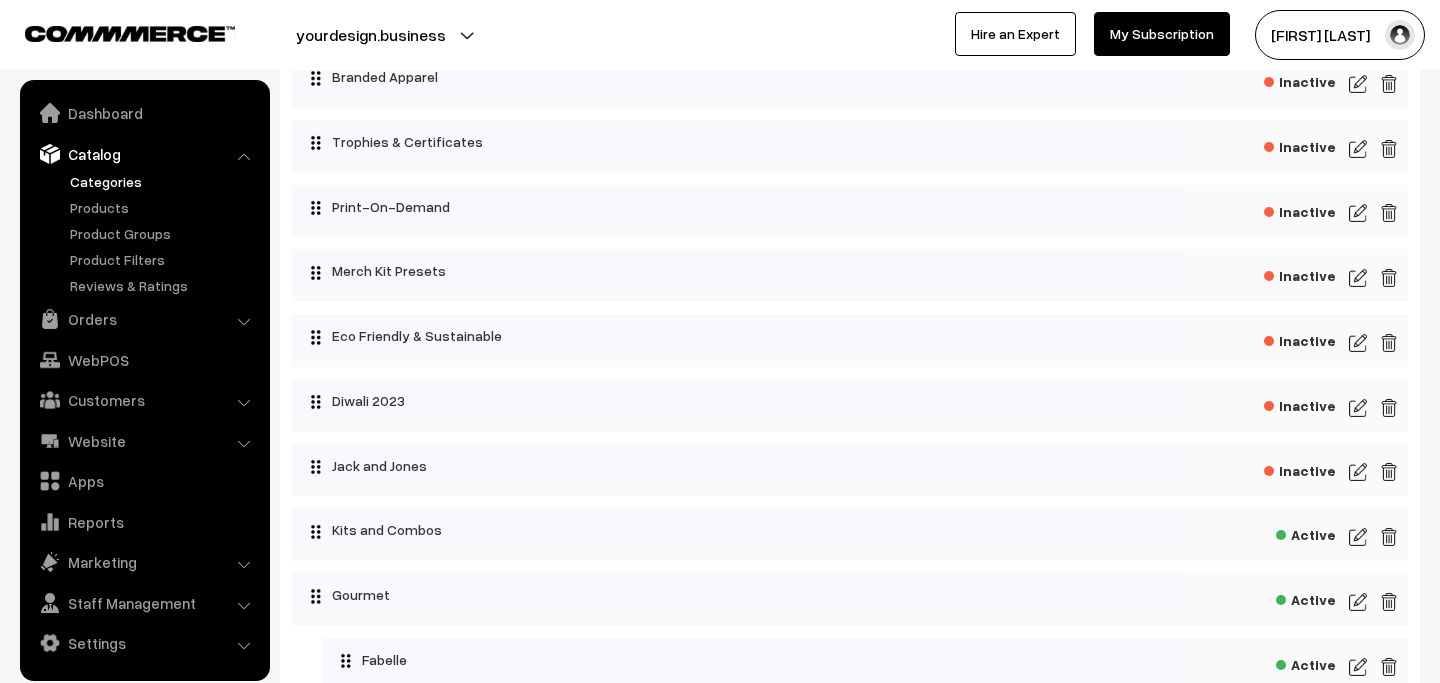 scroll, scrollTop: 6016, scrollLeft: 0, axis: vertical 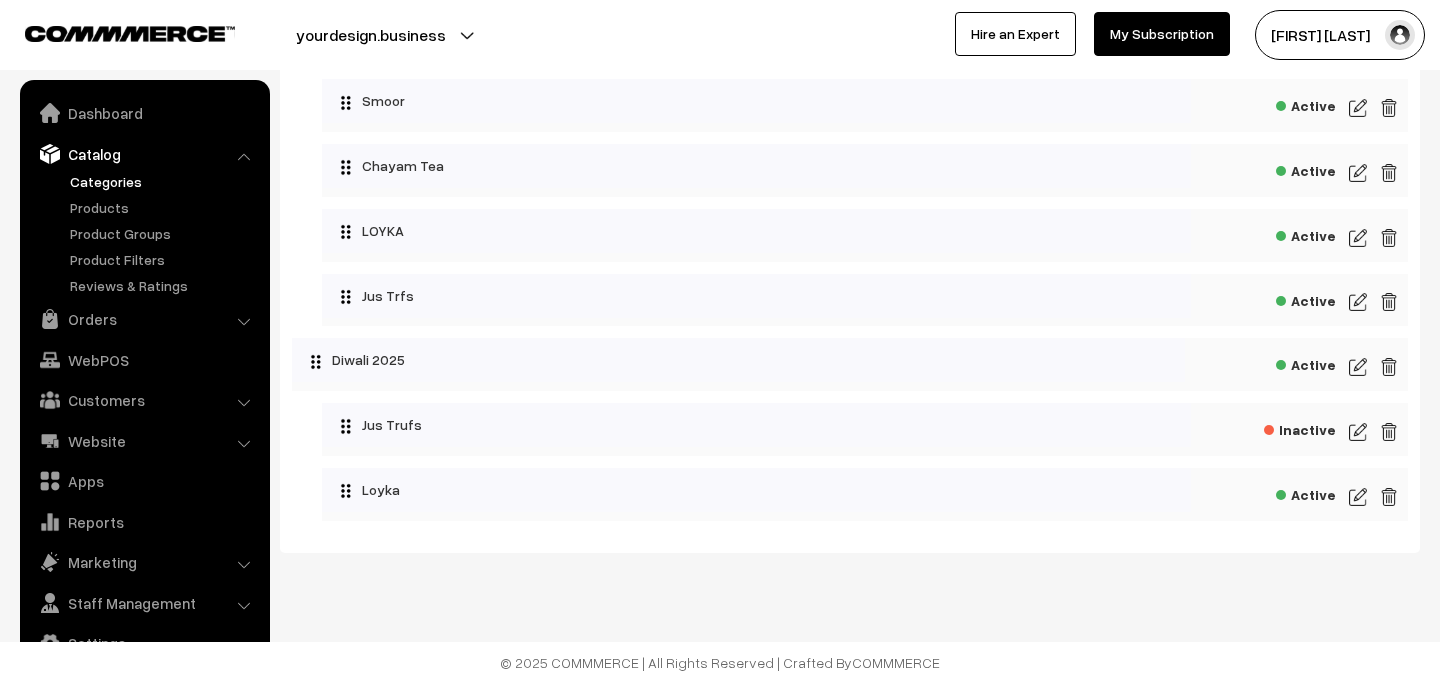 click on "Active" at bounding box center (1306, 362) 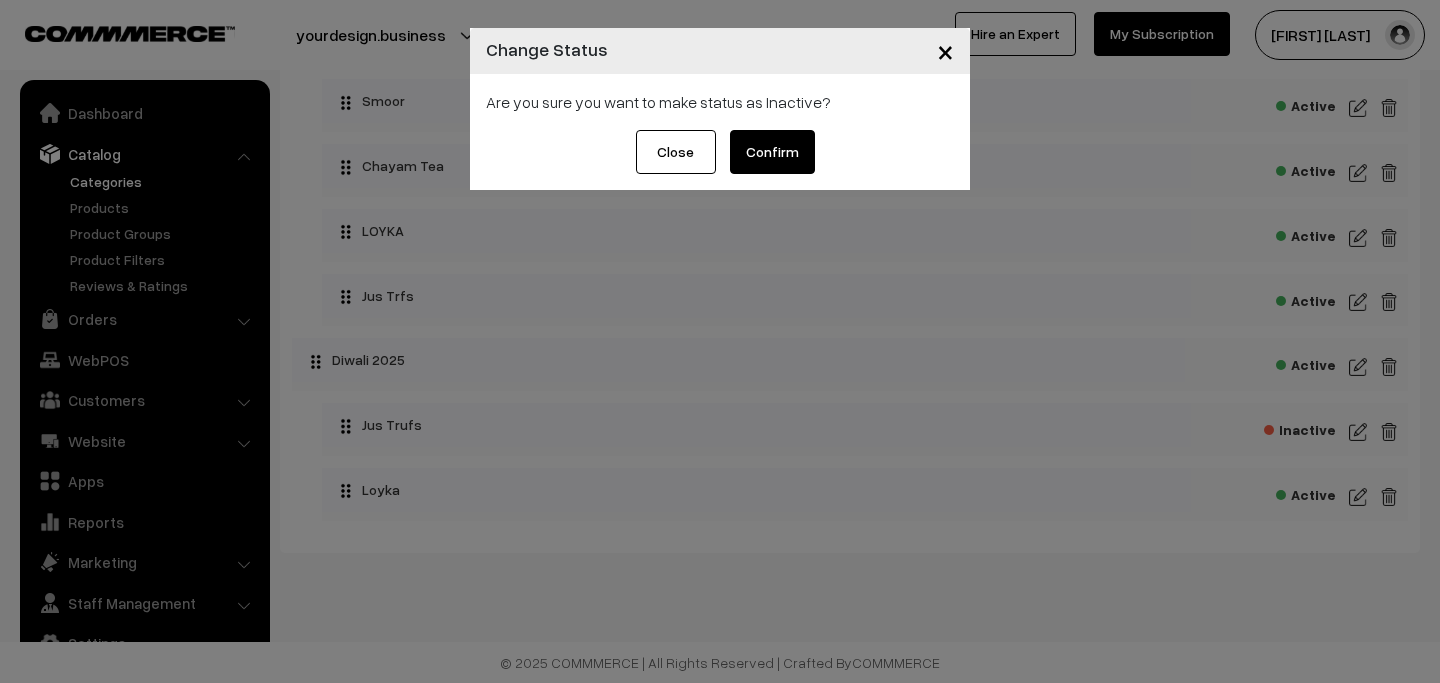 click on "×" at bounding box center [945, 50] 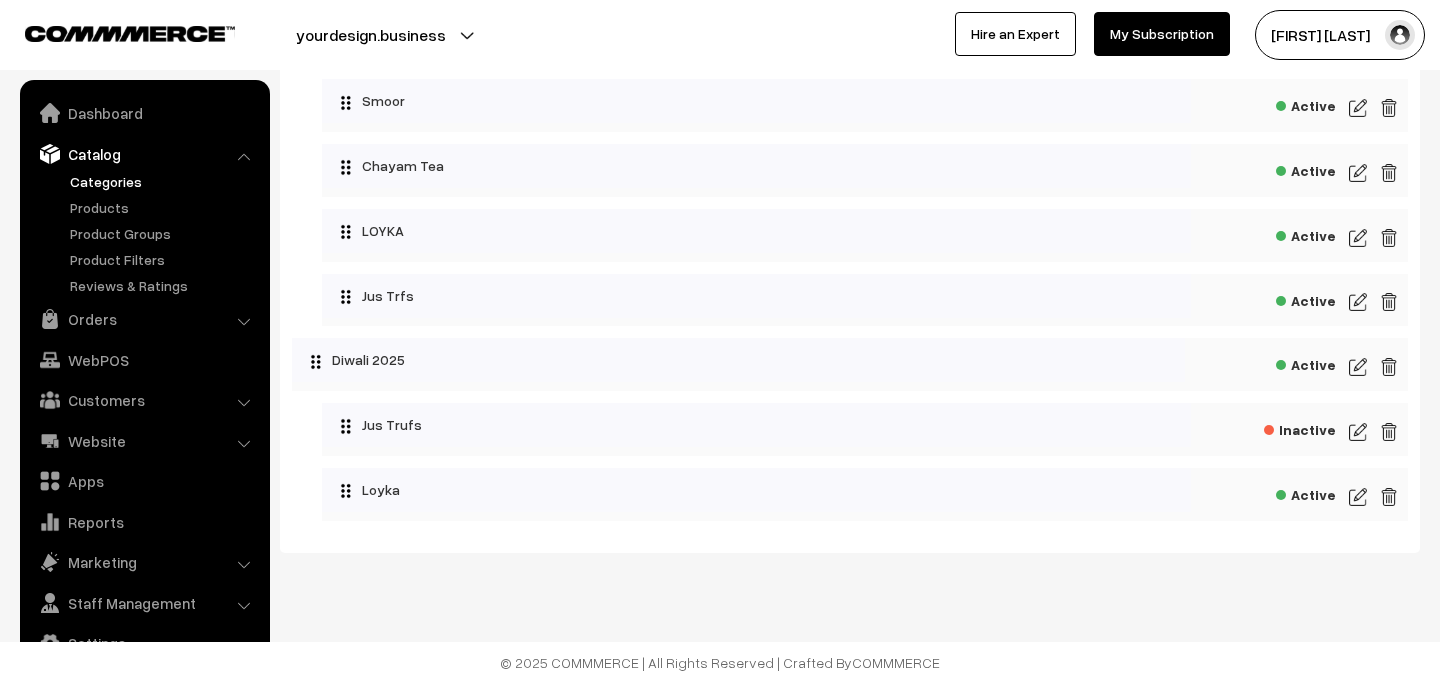 click at bounding box center [1358, 367] 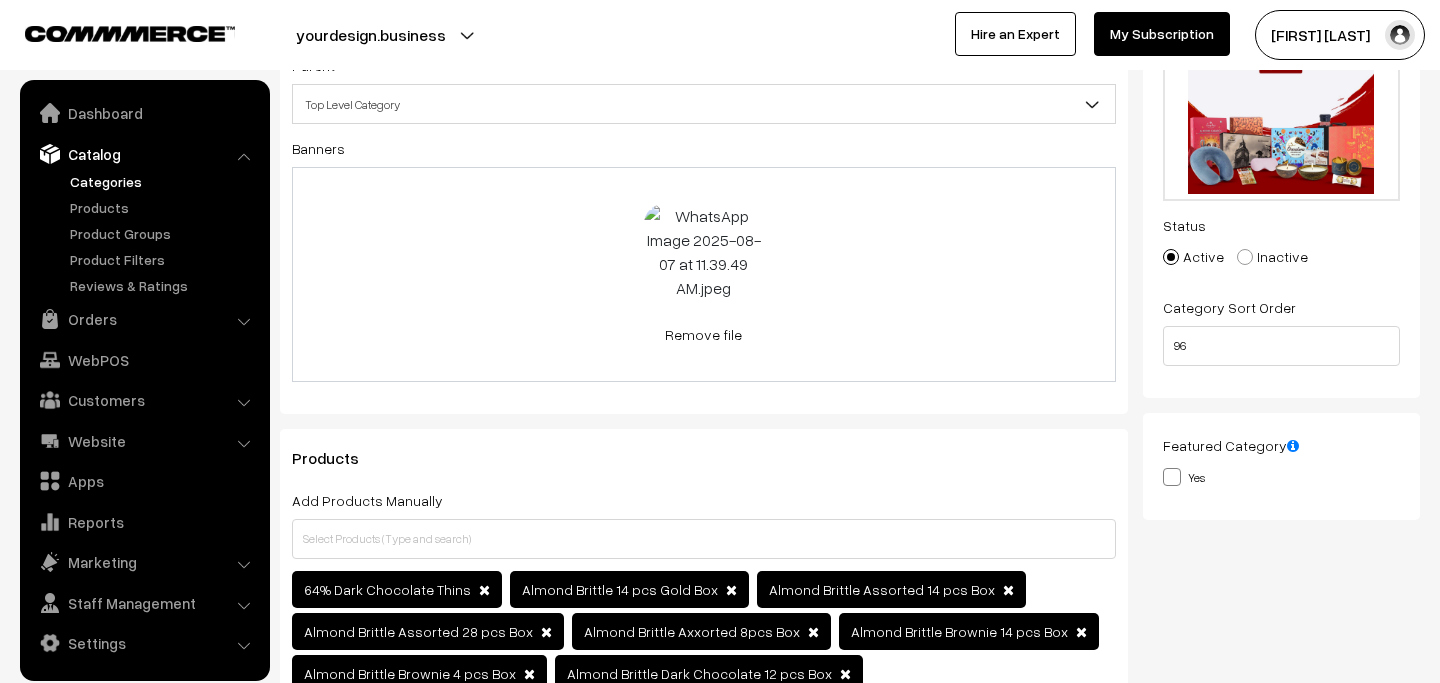 scroll, scrollTop: 293, scrollLeft: 0, axis: vertical 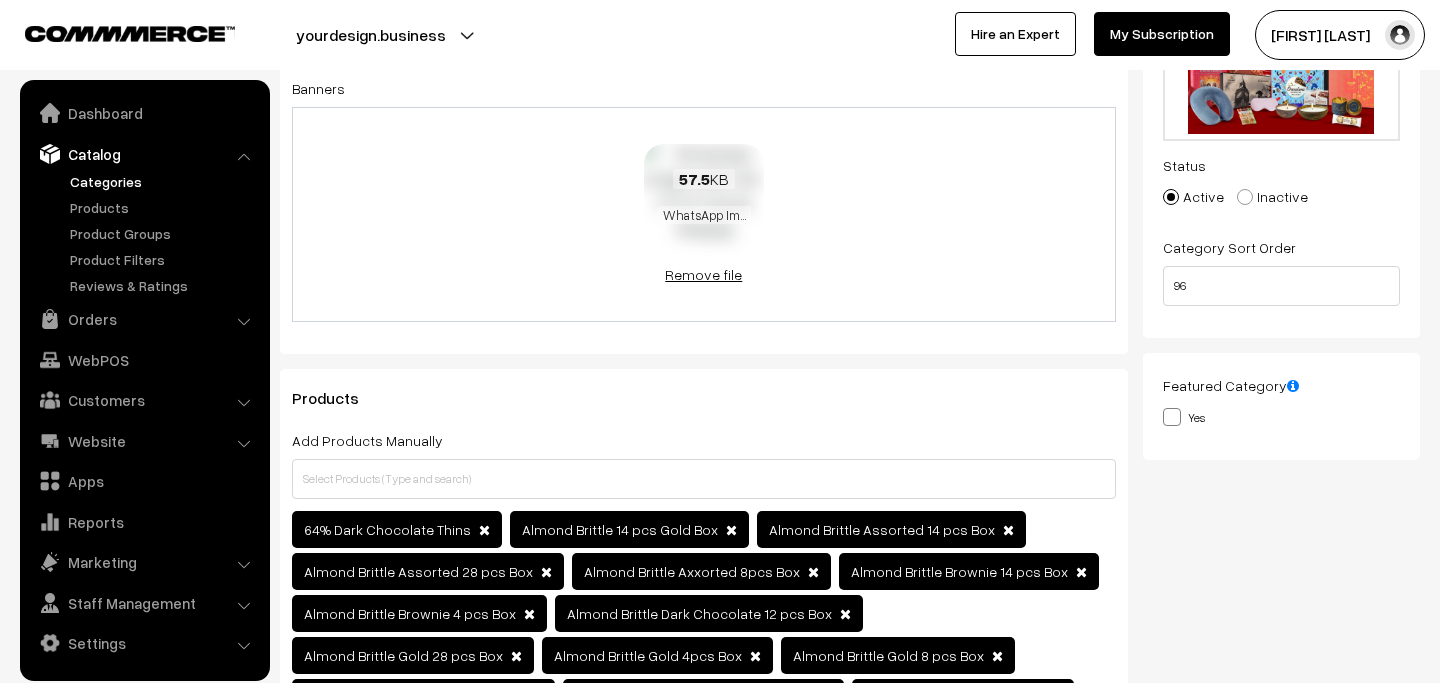click on "Remove file" at bounding box center [704, 274] 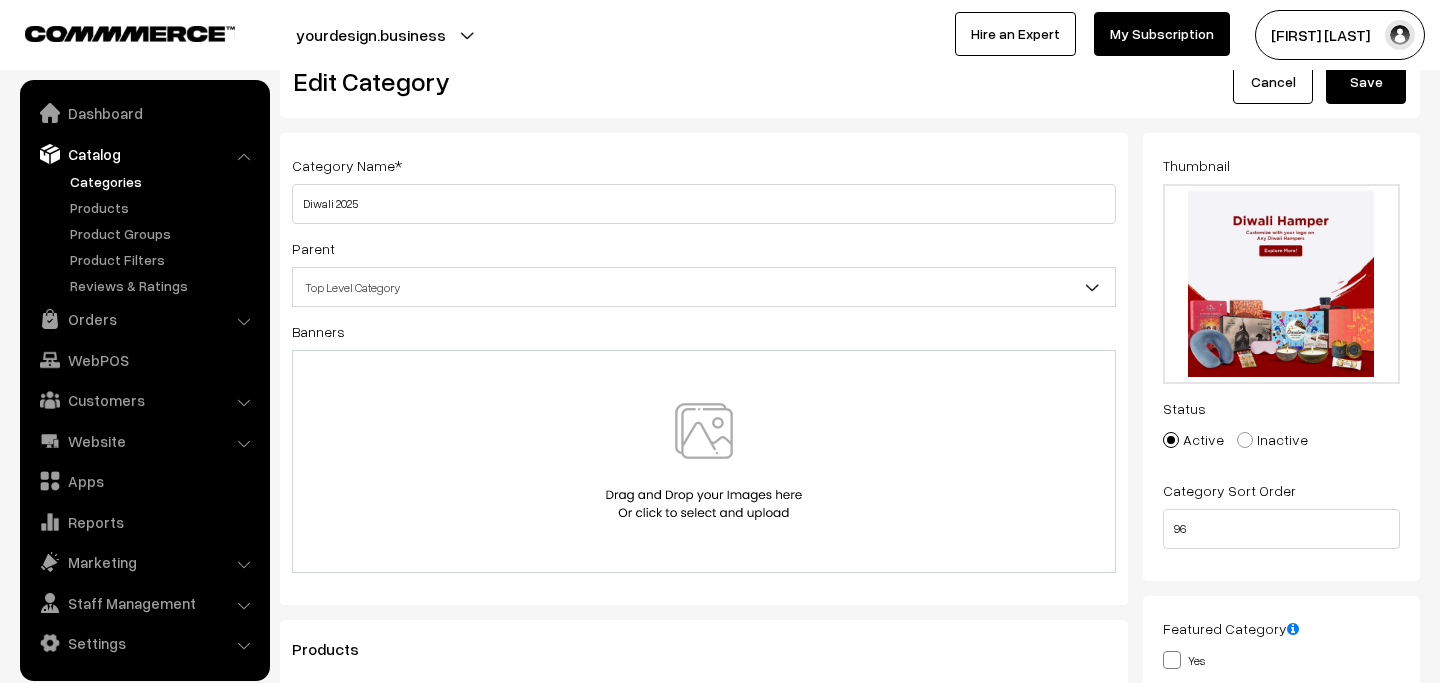 scroll, scrollTop: 0, scrollLeft: 0, axis: both 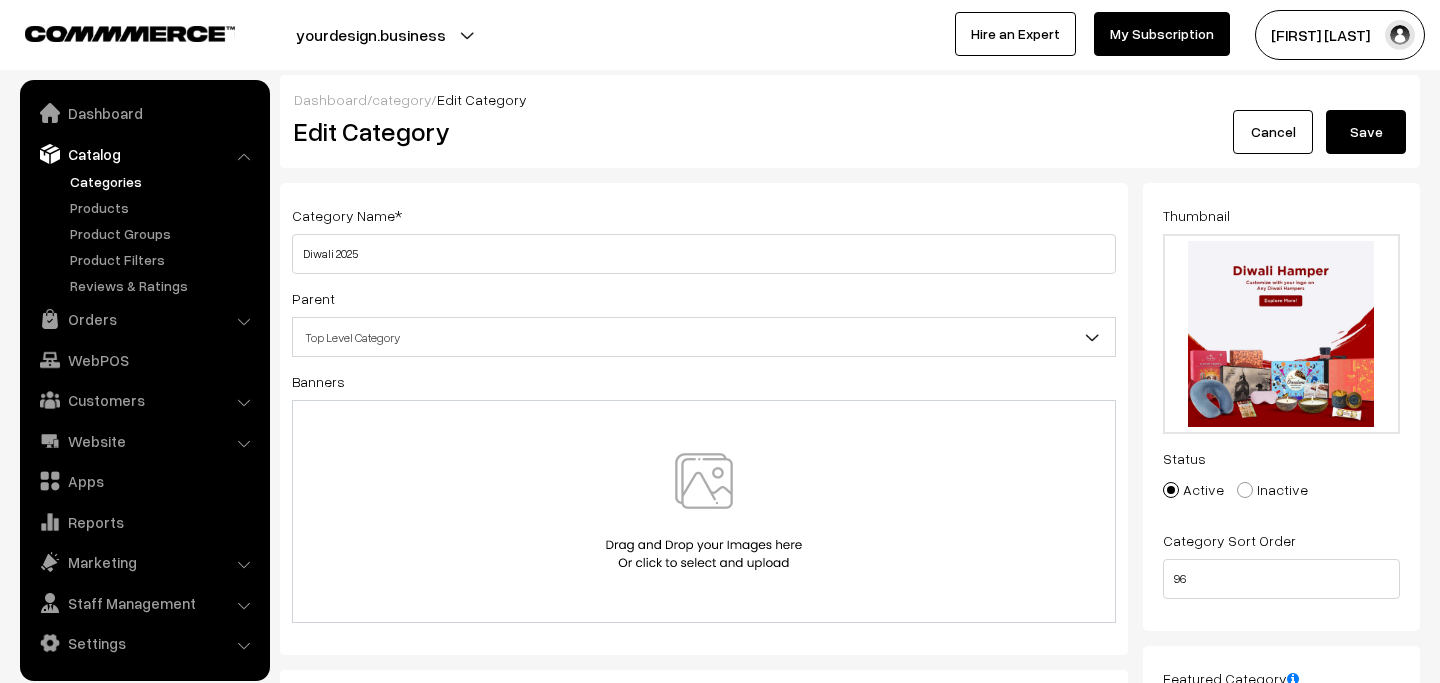 click on "Save" at bounding box center [1366, 132] 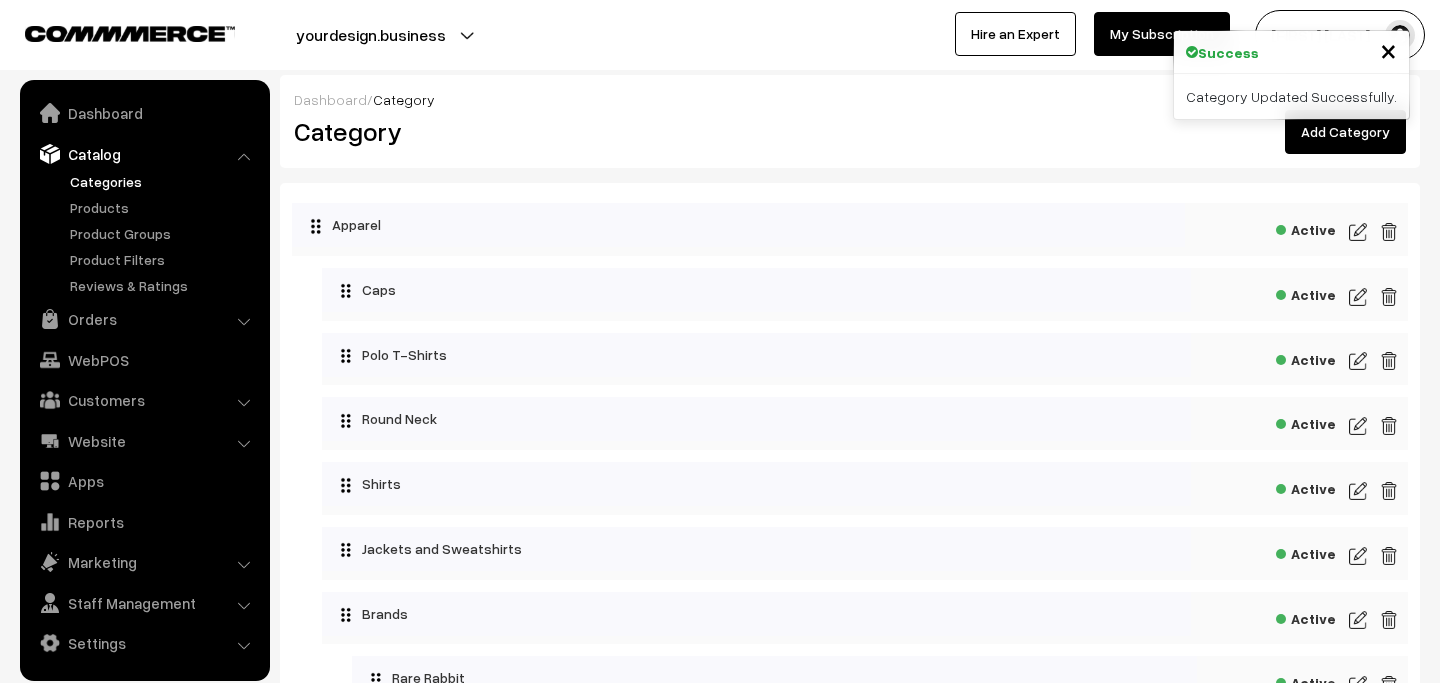 scroll, scrollTop: 0, scrollLeft: 0, axis: both 